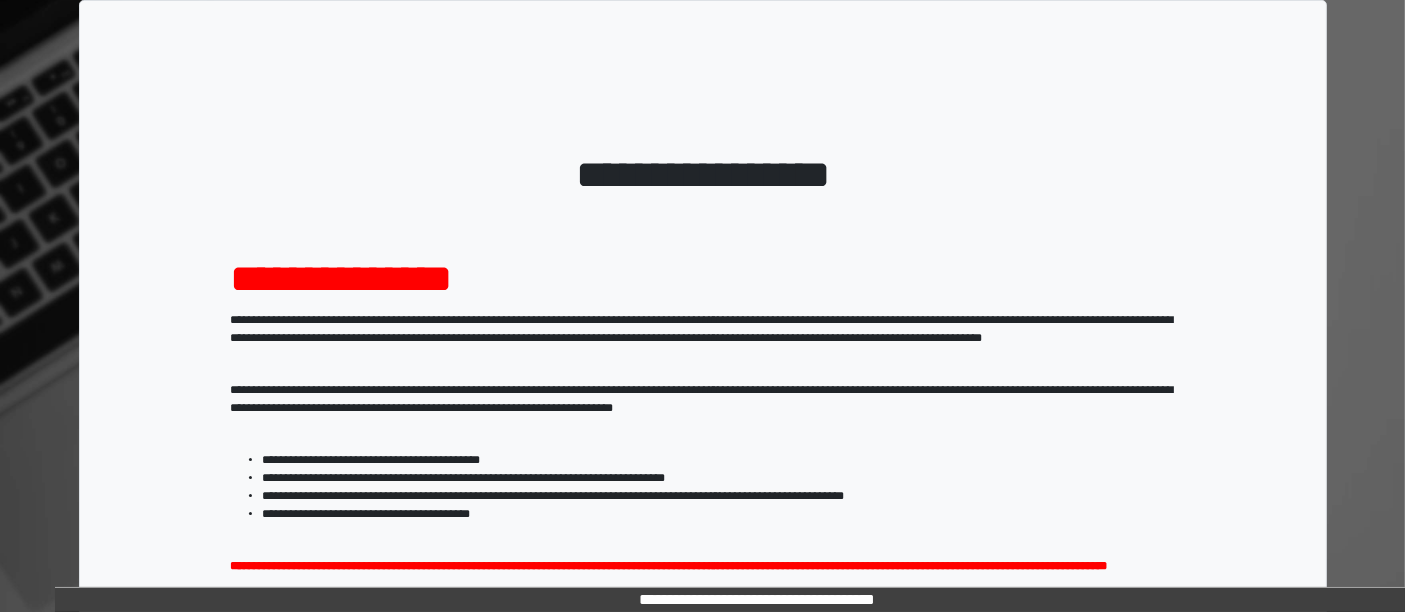 scroll, scrollTop: 296, scrollLeft: 0, axis: vertical 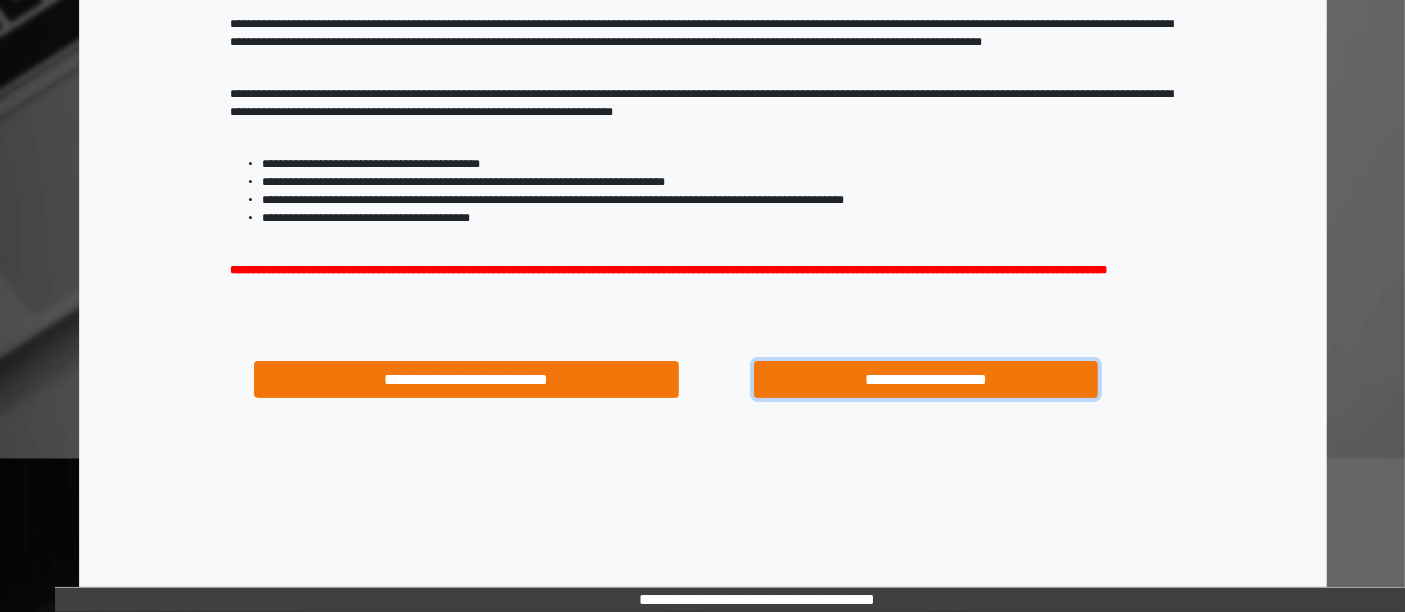 drag, startPoint x: 852, startPoint y: 380, endPoint x: 833, endPoint y: 401, distance: 28.319605 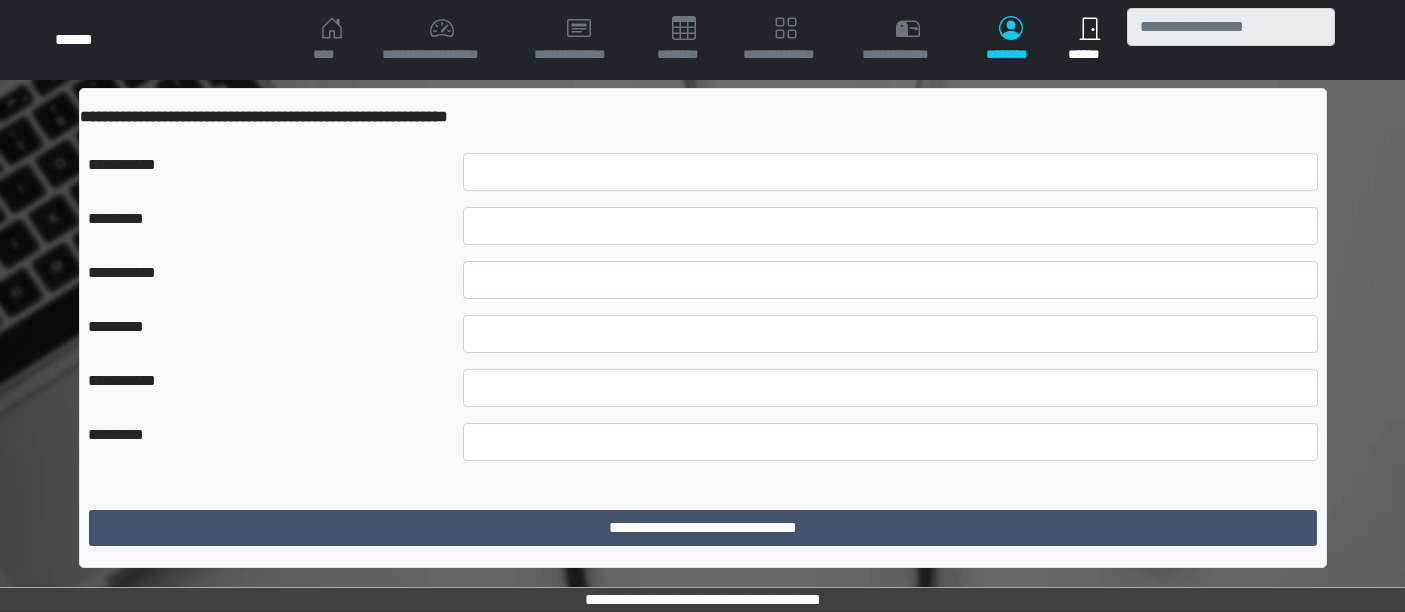 scroll, scrollTop: 0, scrollLeft: 0, axis: both 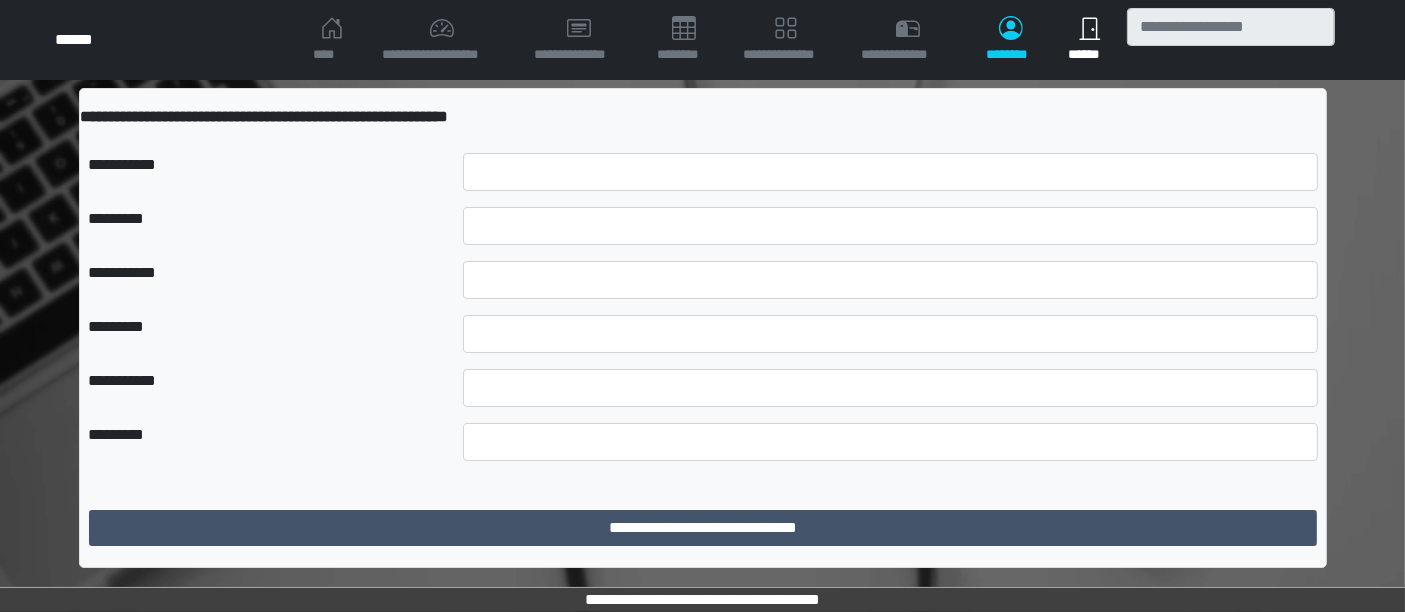 click on "**********" at bounding box center [703, 117] 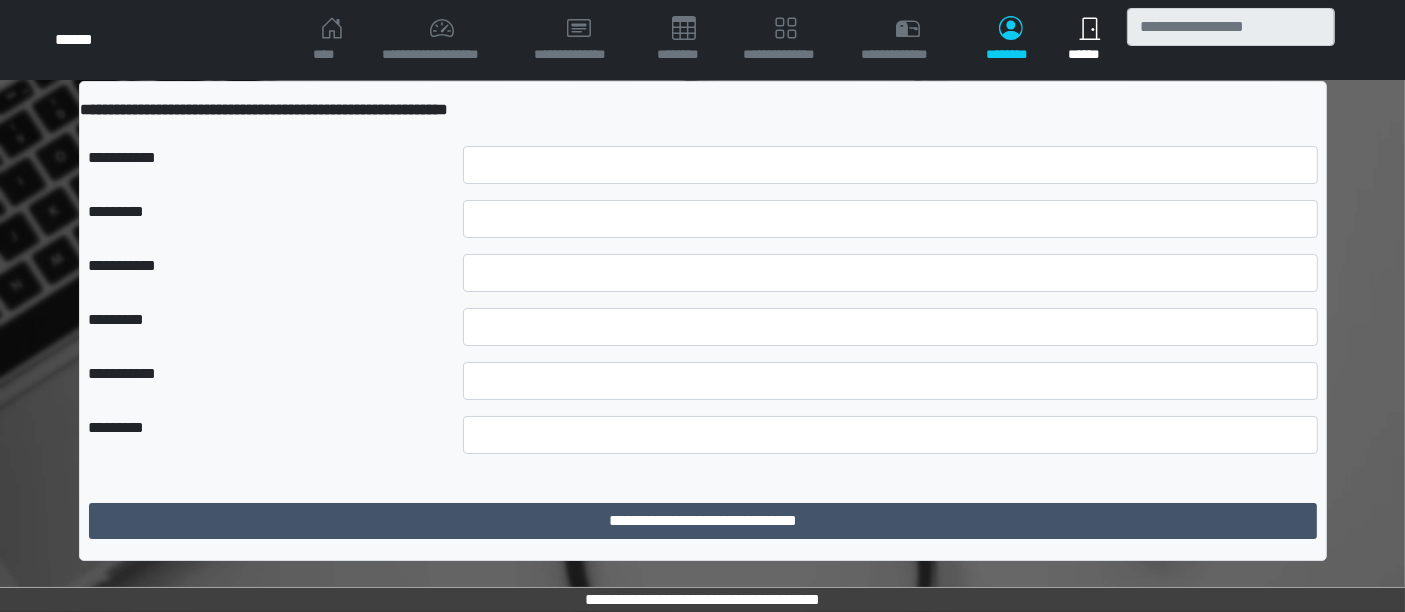 scroll, scrollTop: 9, scrollLeft: 0, axis: vertical 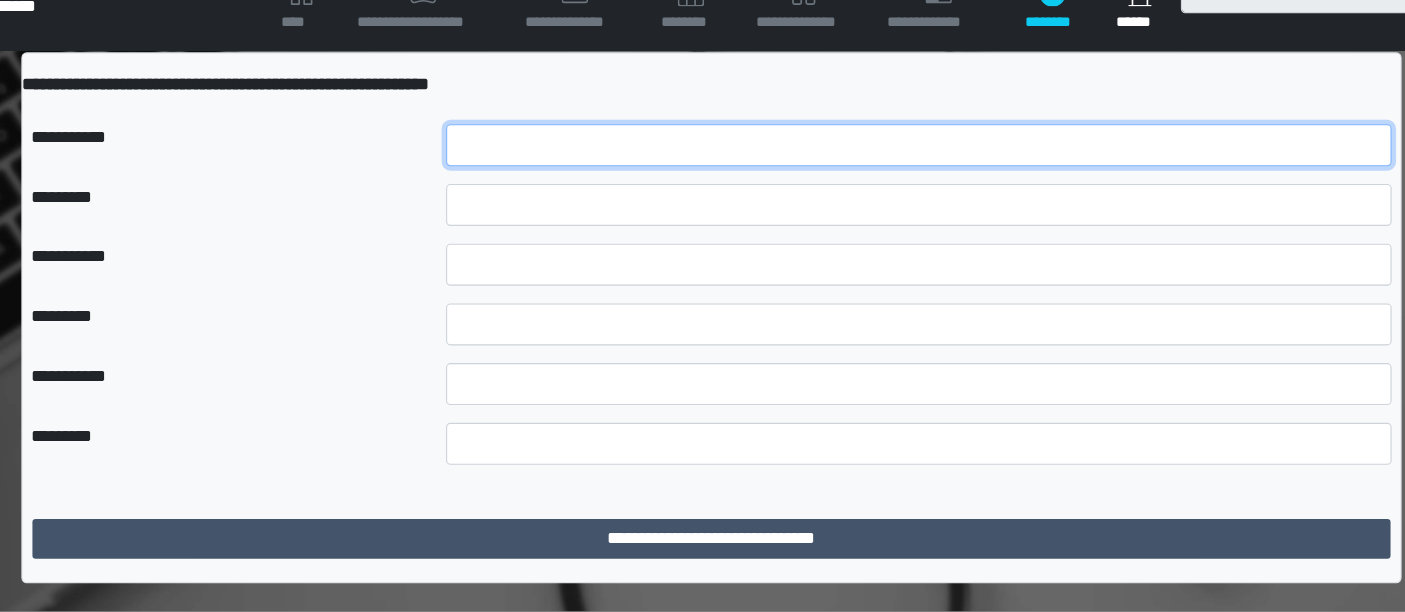 click at bounding box center [890, 165] 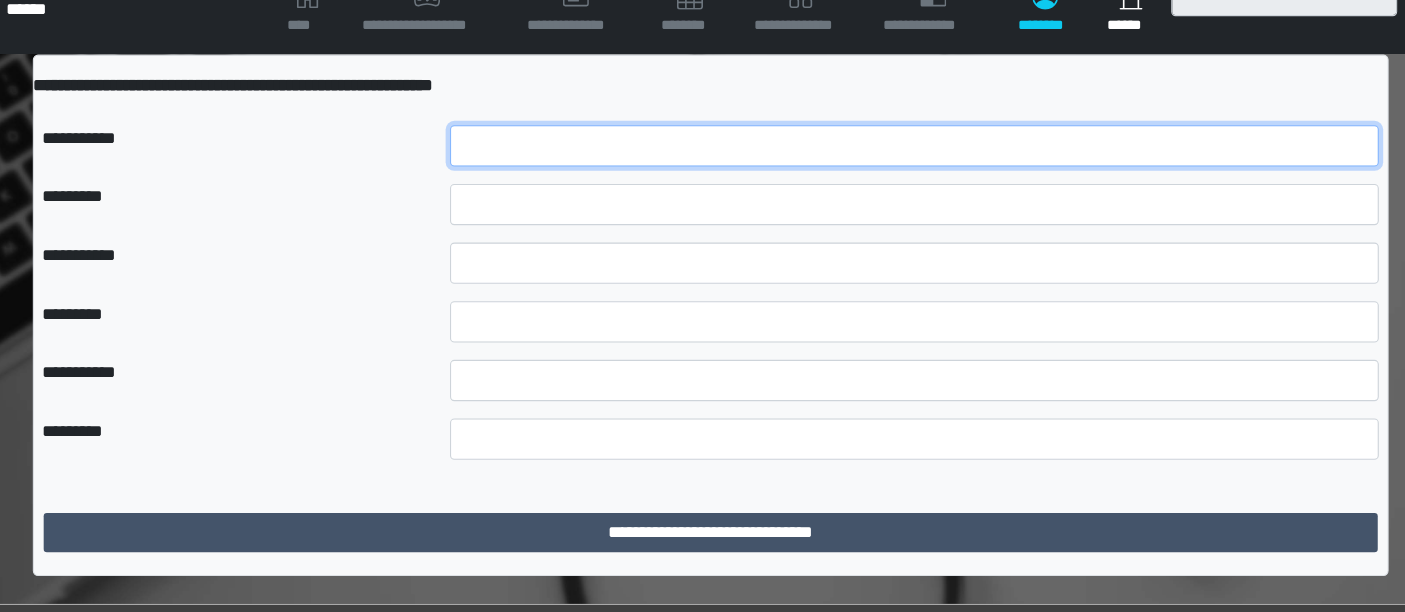 scroll, scrollTop: 9, scrollLeft: 0, axis: vertical 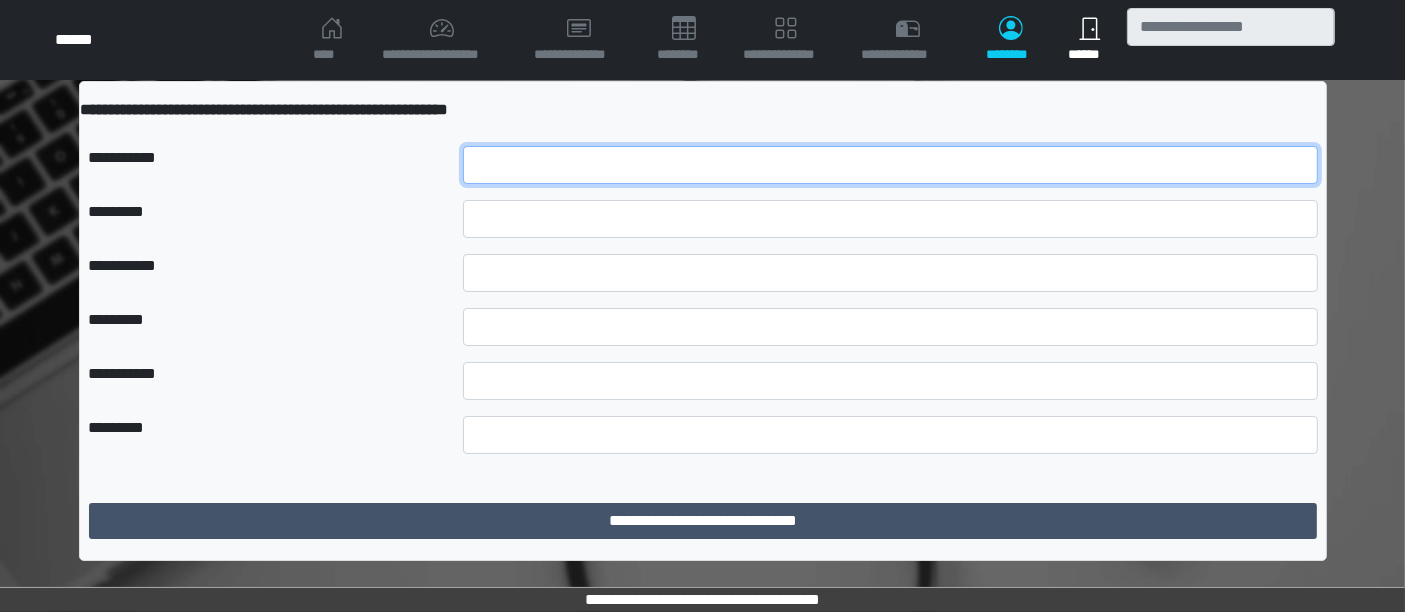 click at bounding box center [890, 165] 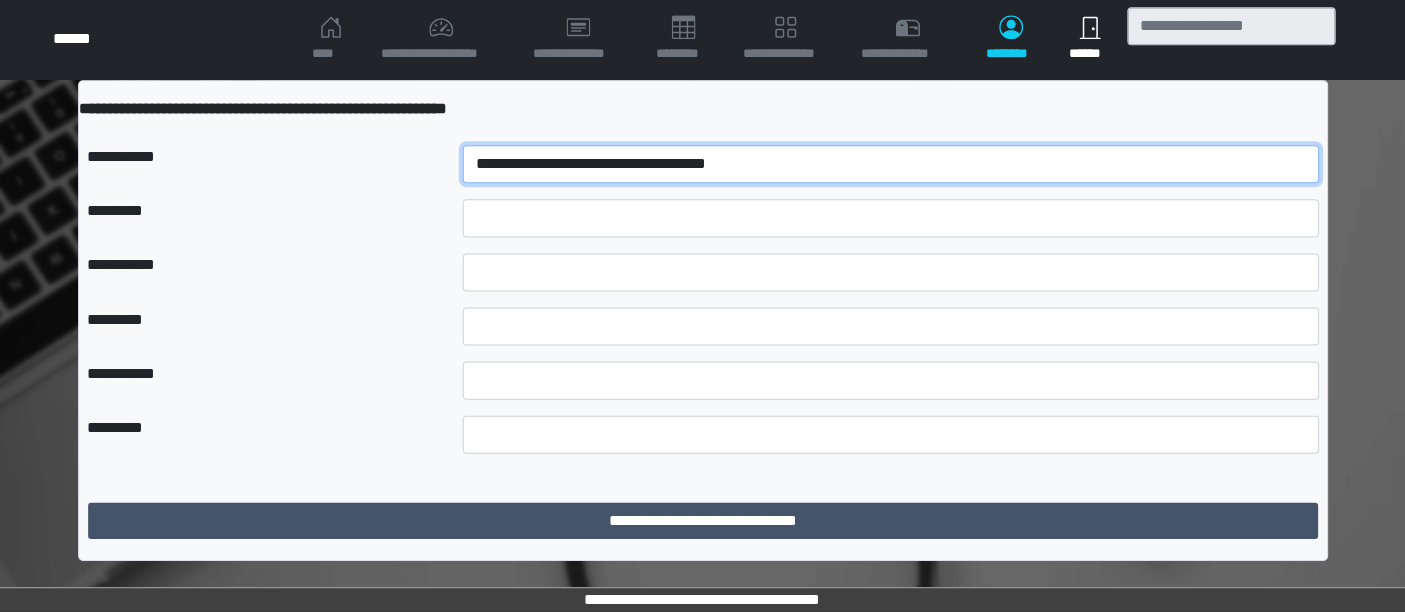 scroll, scrollTop: 9, scrollLeft: 0, axis: vertical 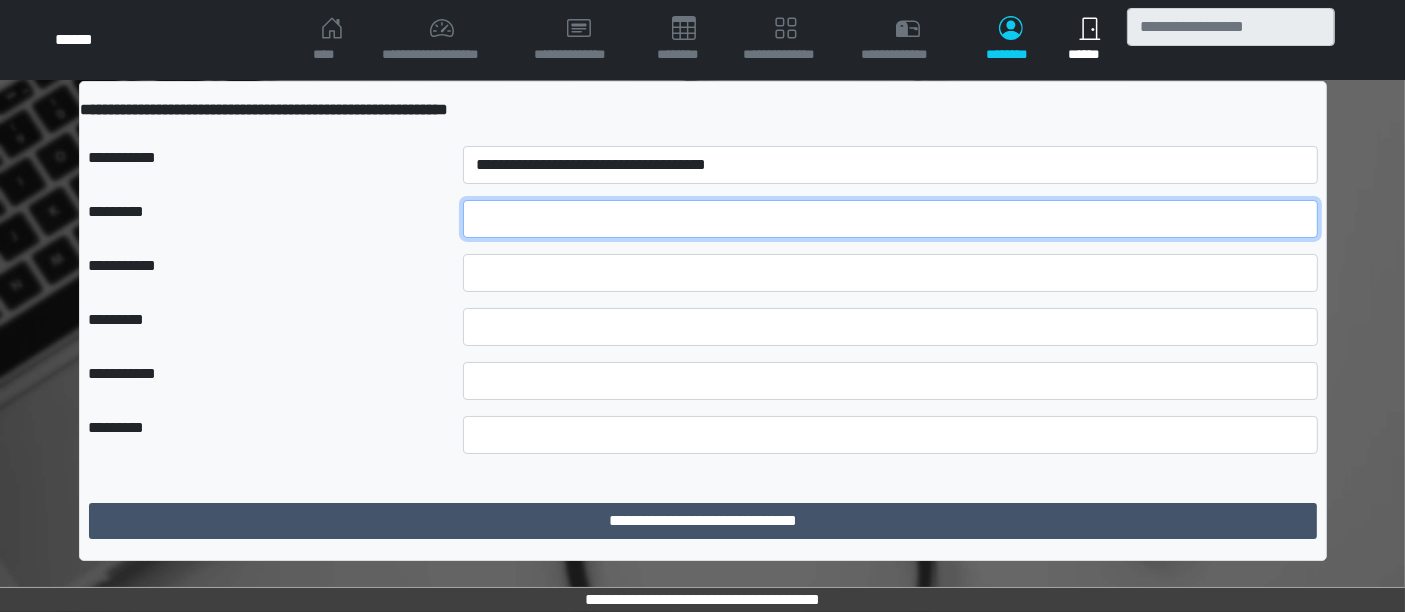 click at bounding box center [890, 219] 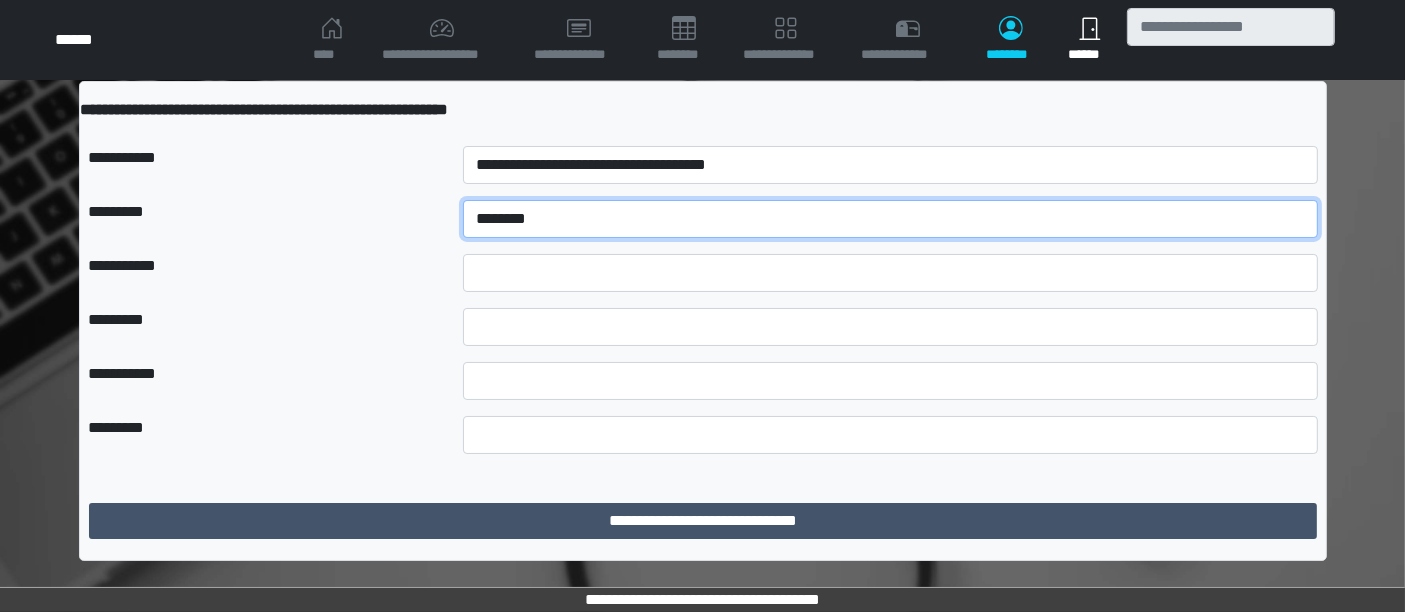 type on "********" 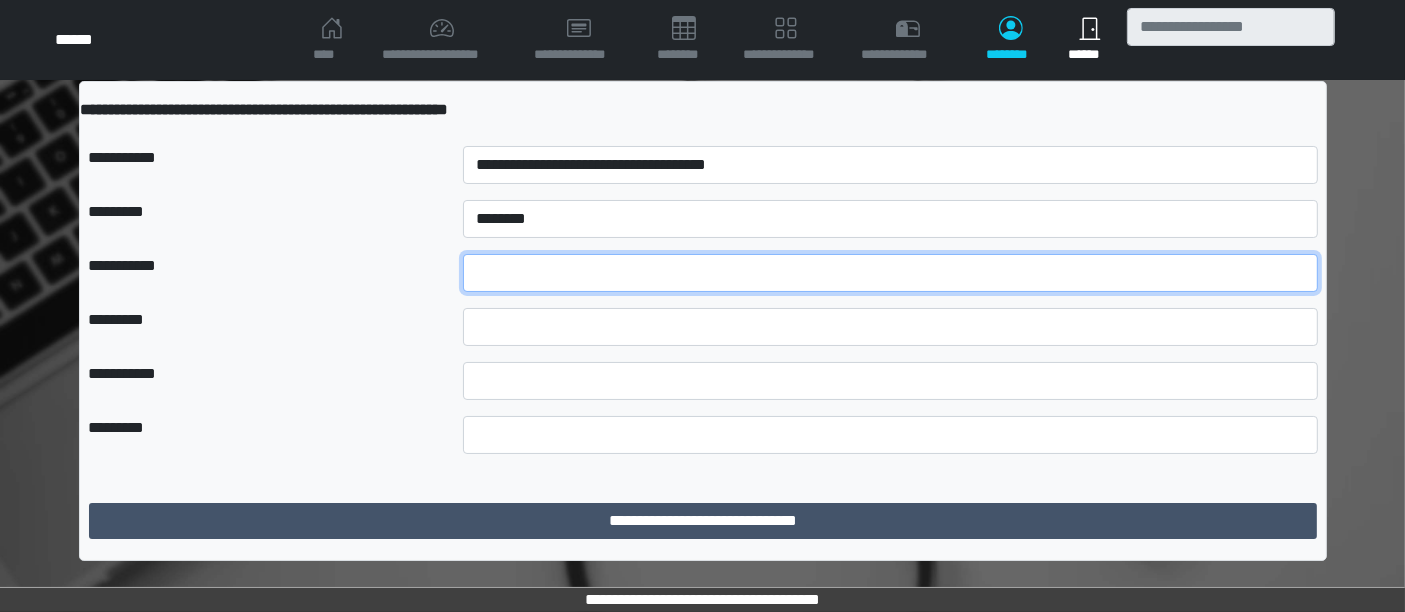 click at bounding box center [890, 273] 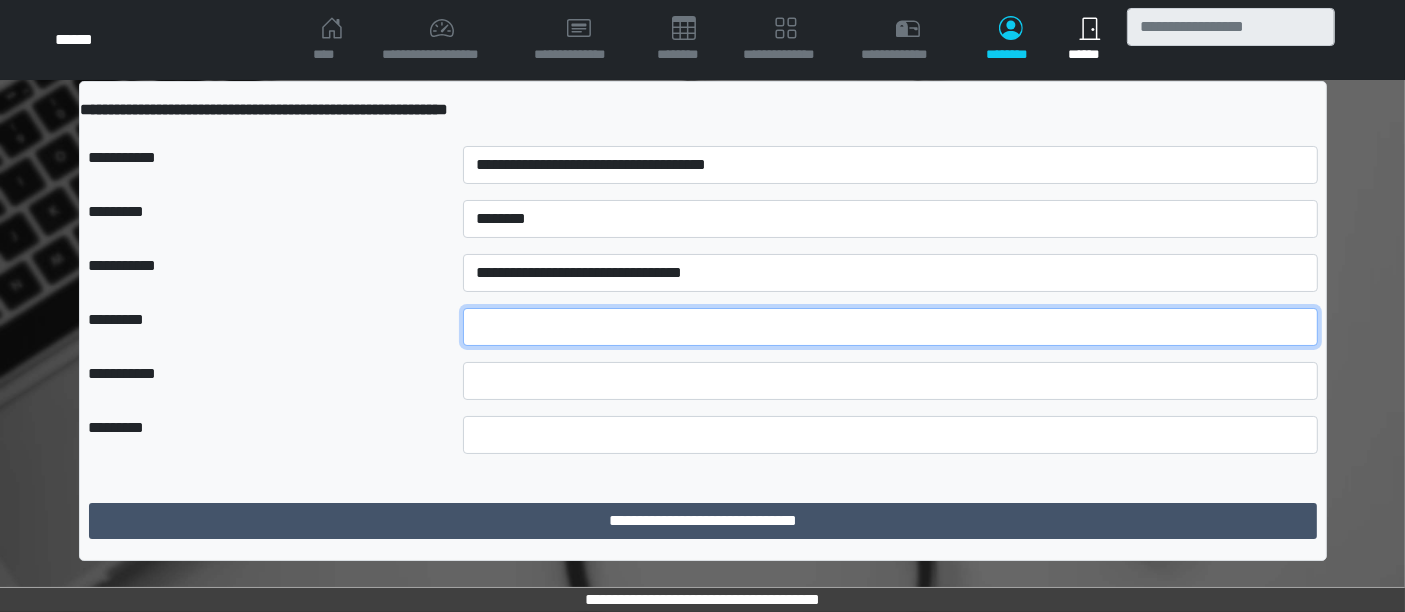 click at bounding box center (890, 327) 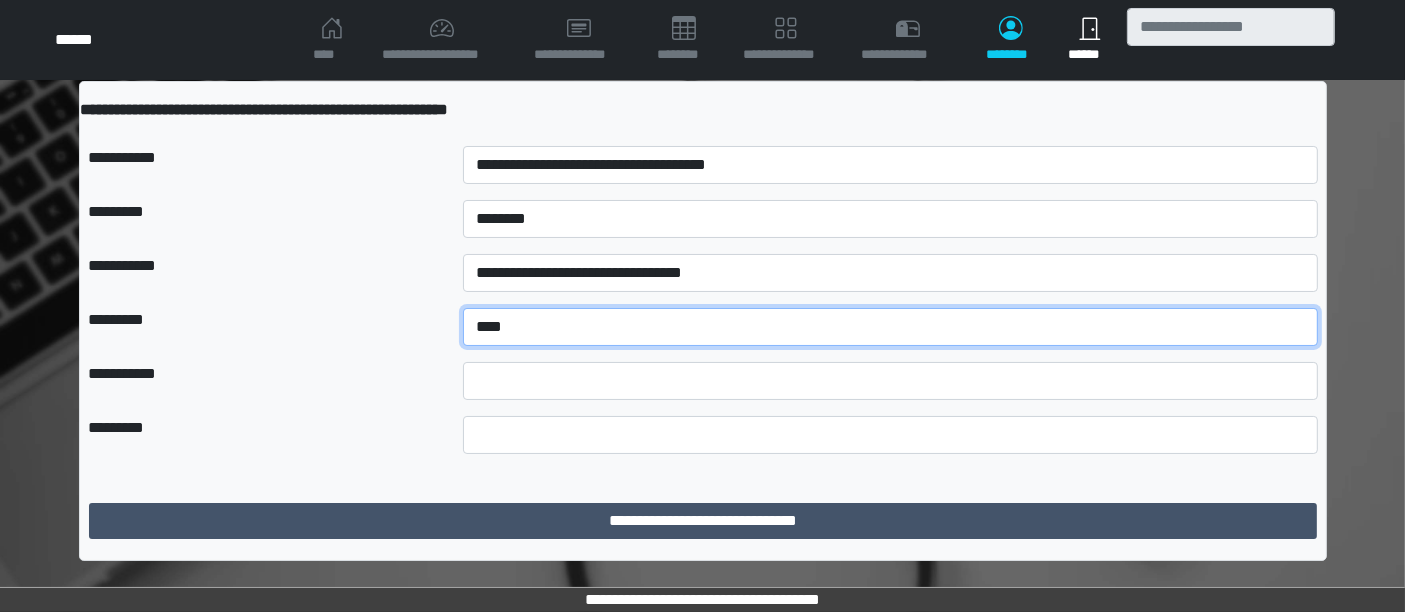 type on "****" 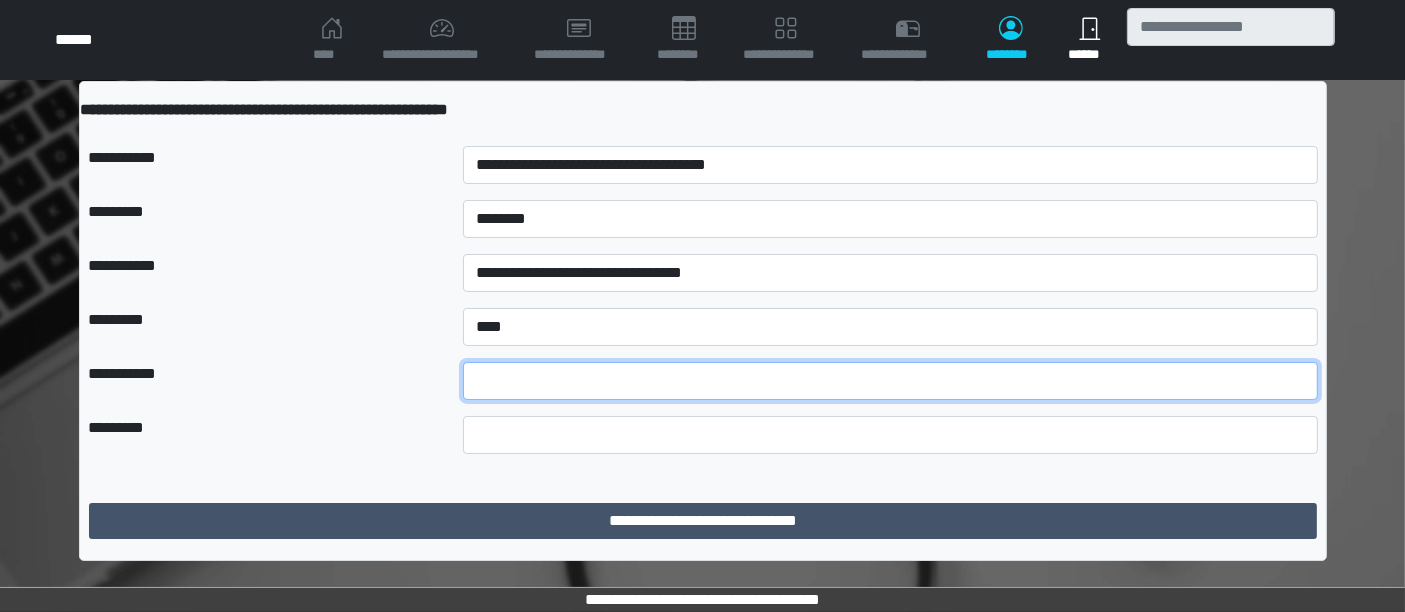 click at bounding box center (890, 381) 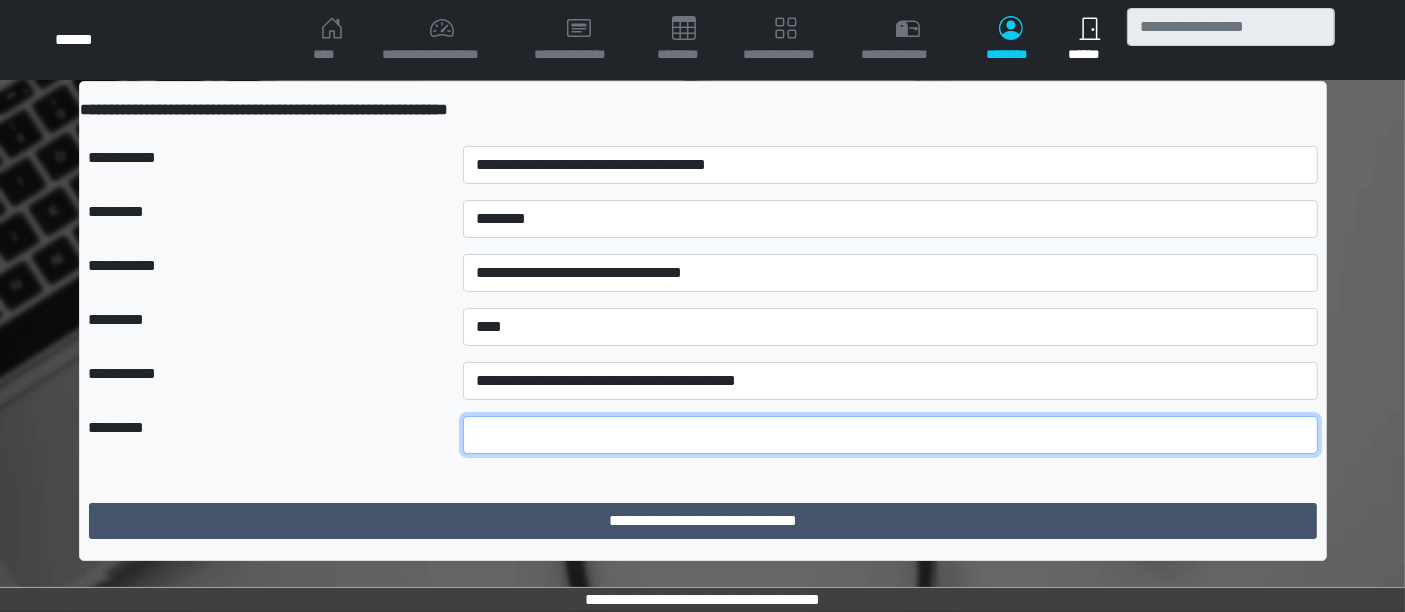 click at bounding box center (890, 435) 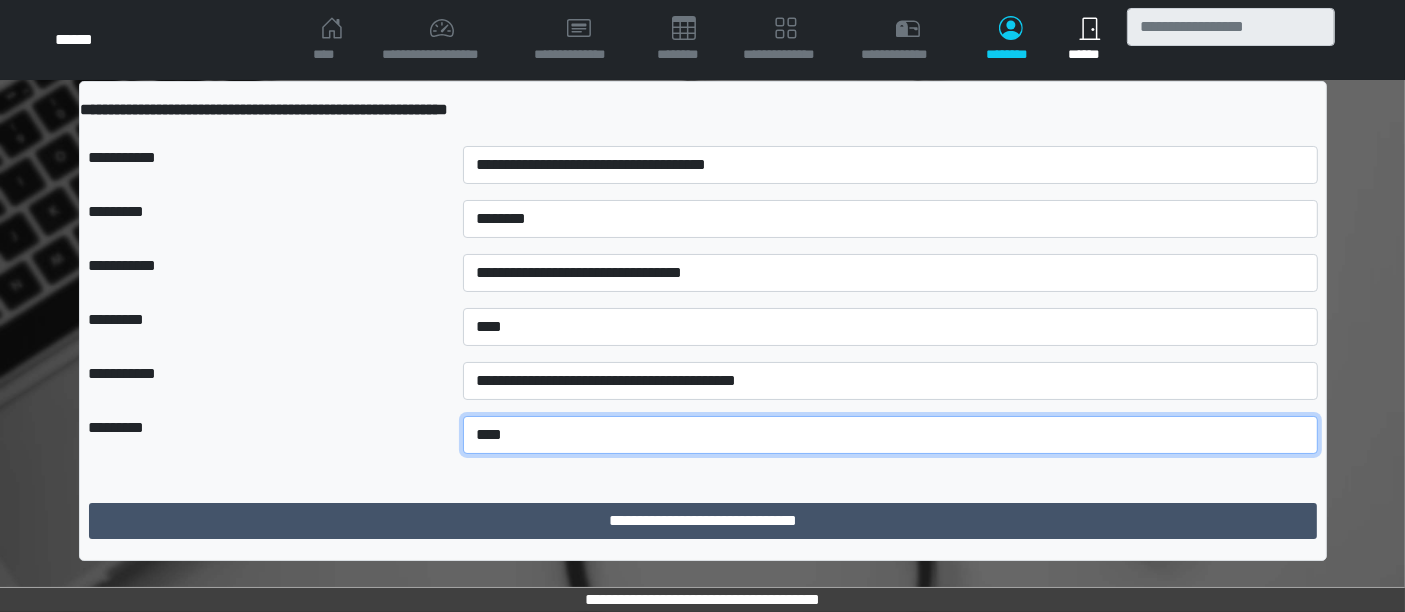 type on "****" 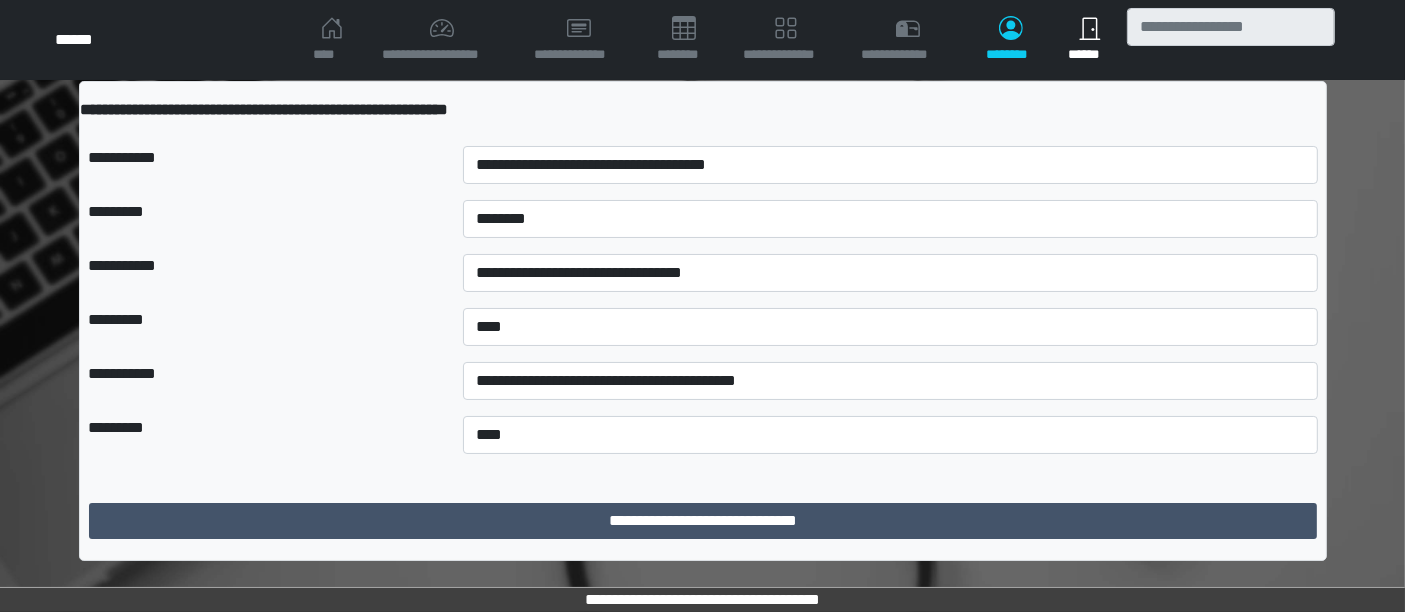 click at bounding box center [890, 470] 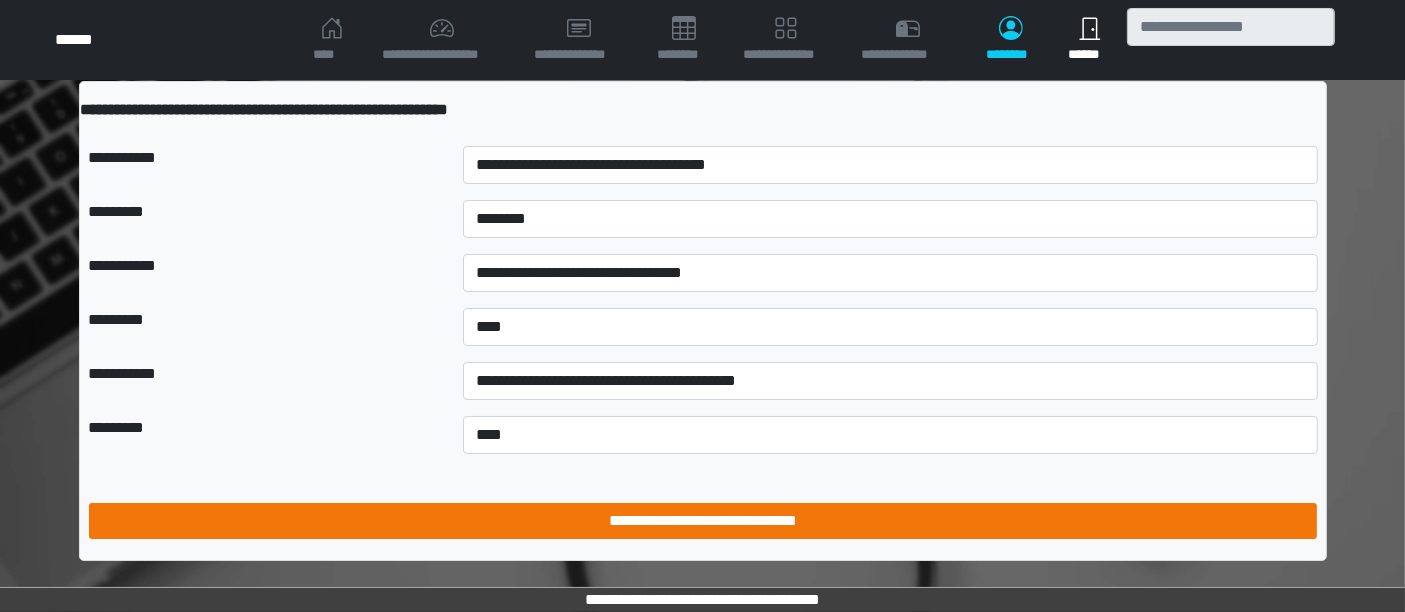 scroll, scrollTop: 2, scrollLeft: 0, axis: vertical 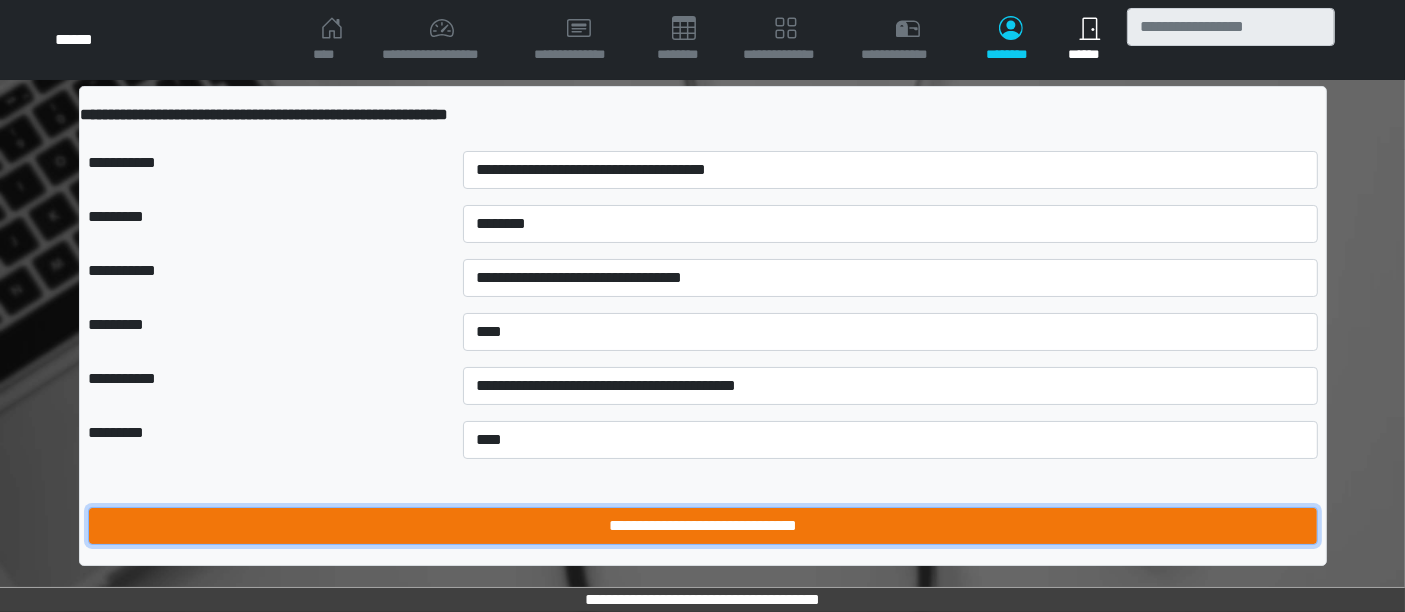 click on "**********" at bounding box center [703, 526] 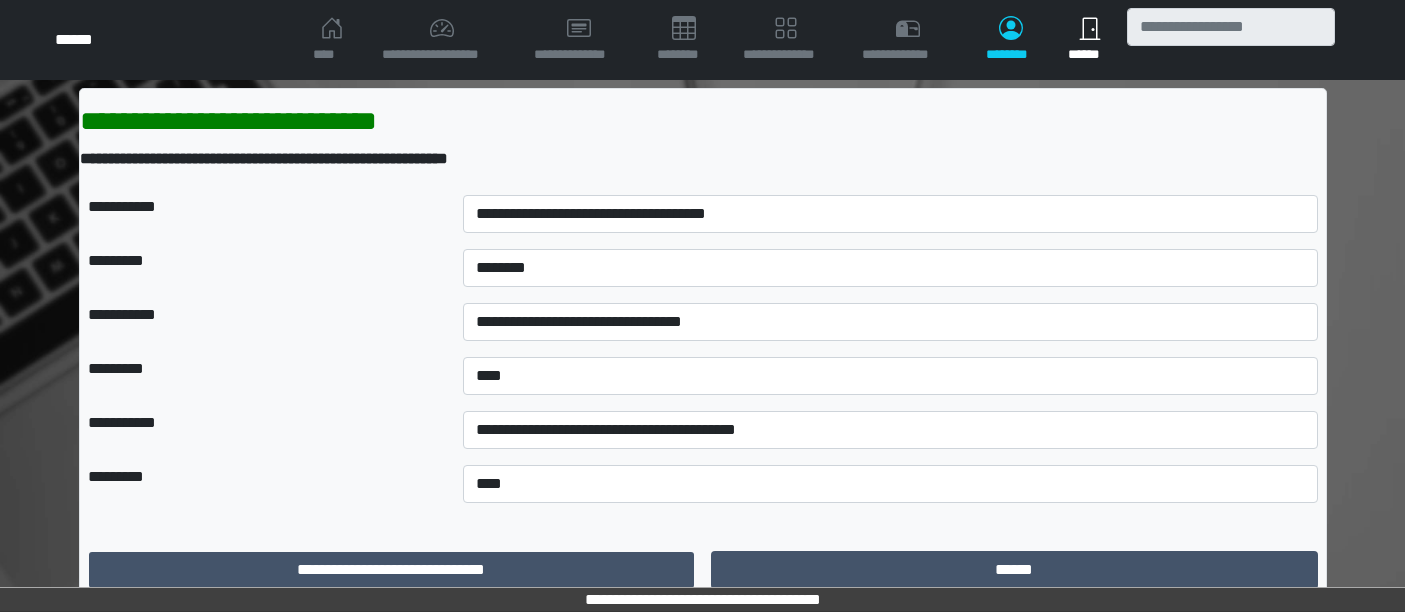 scroll, scrollTop: 0, scrollLeft: 0, axis: both 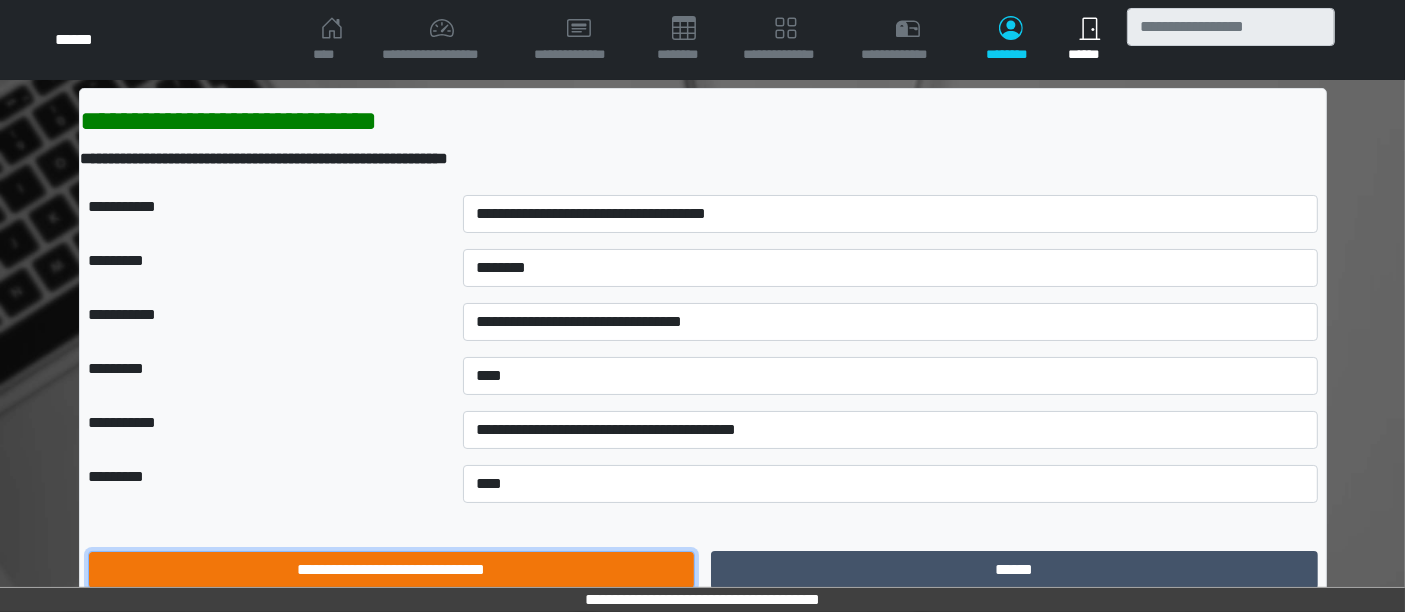 click on "**********" at bounding box center (391, 570) 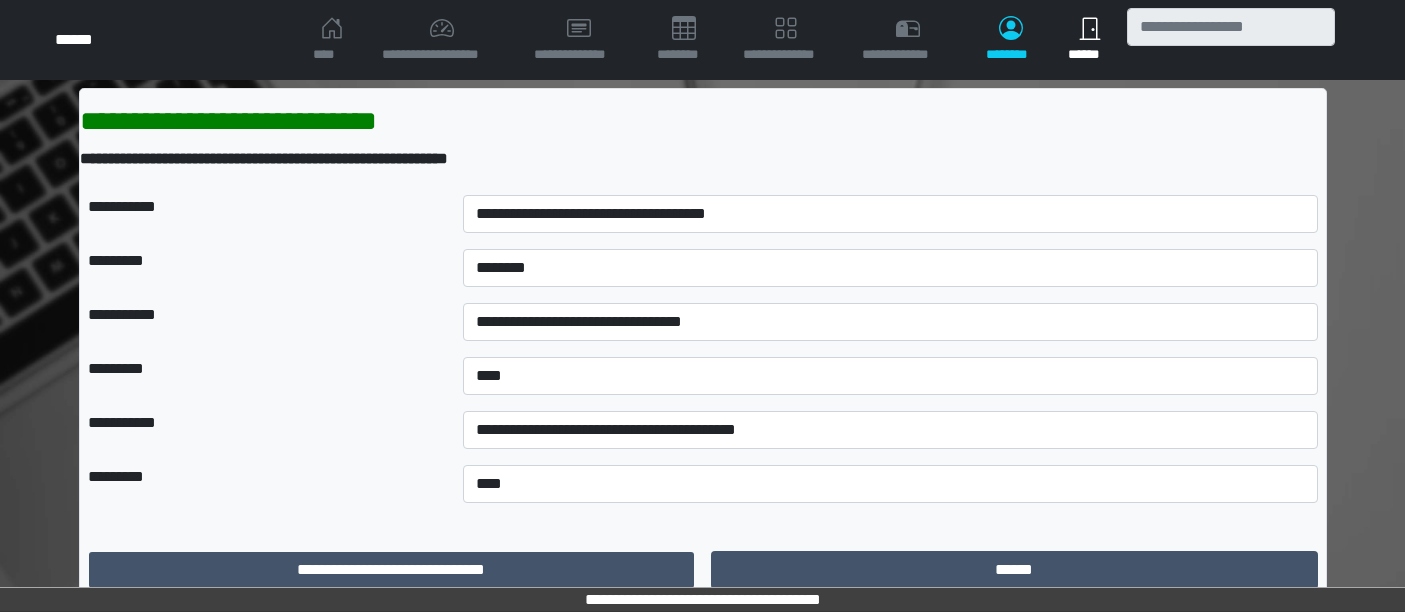 scroll, scrollTop: 0, scrollLeft: 0, axis: both 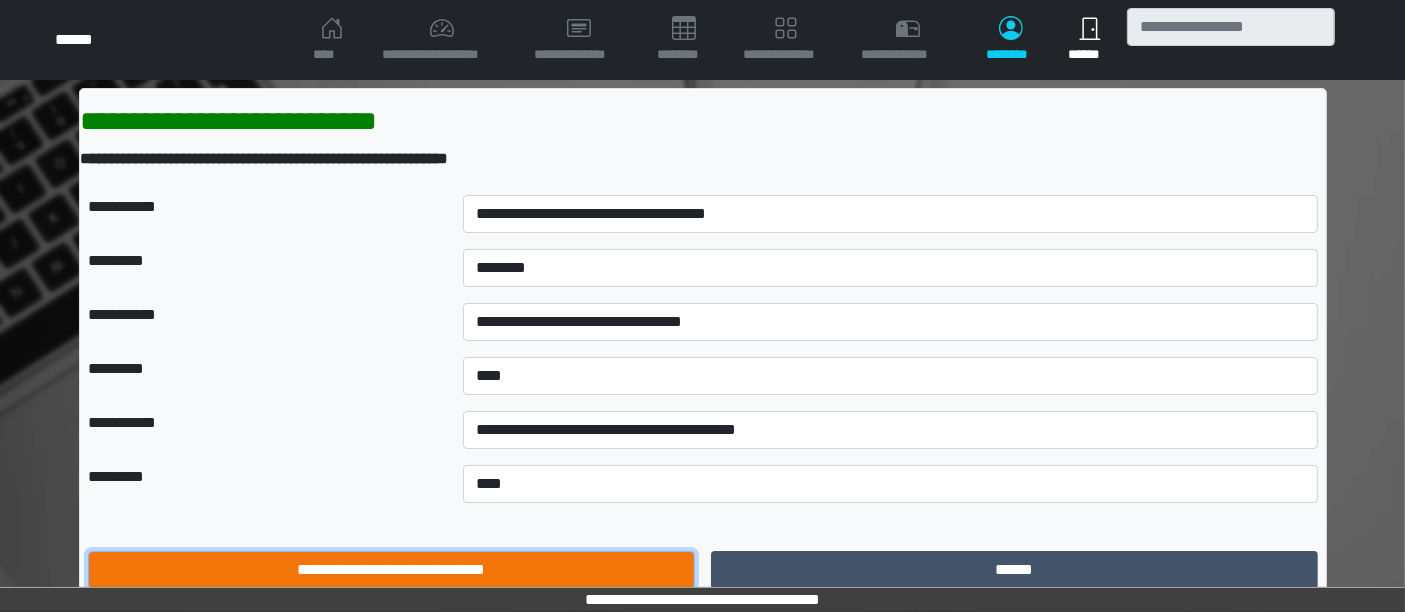 click on "**********" at bounding box center (391, 570) 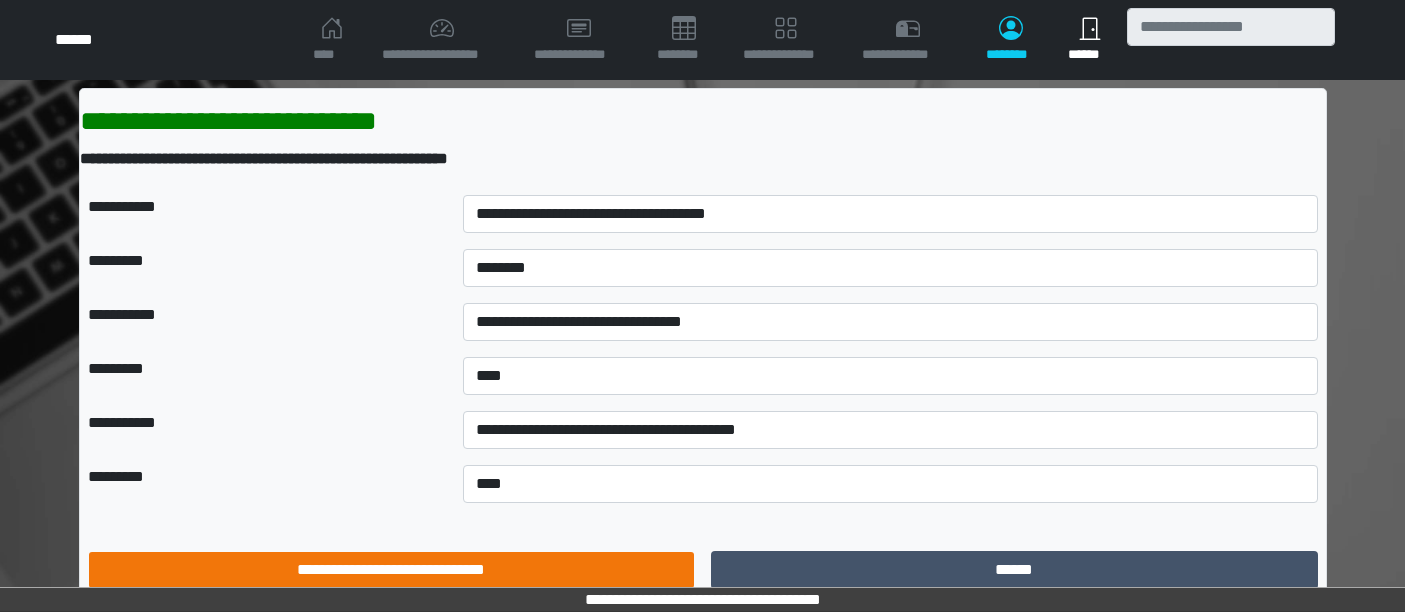 scroll, scrollTop: 0, scrollLeft: 0, axis: both 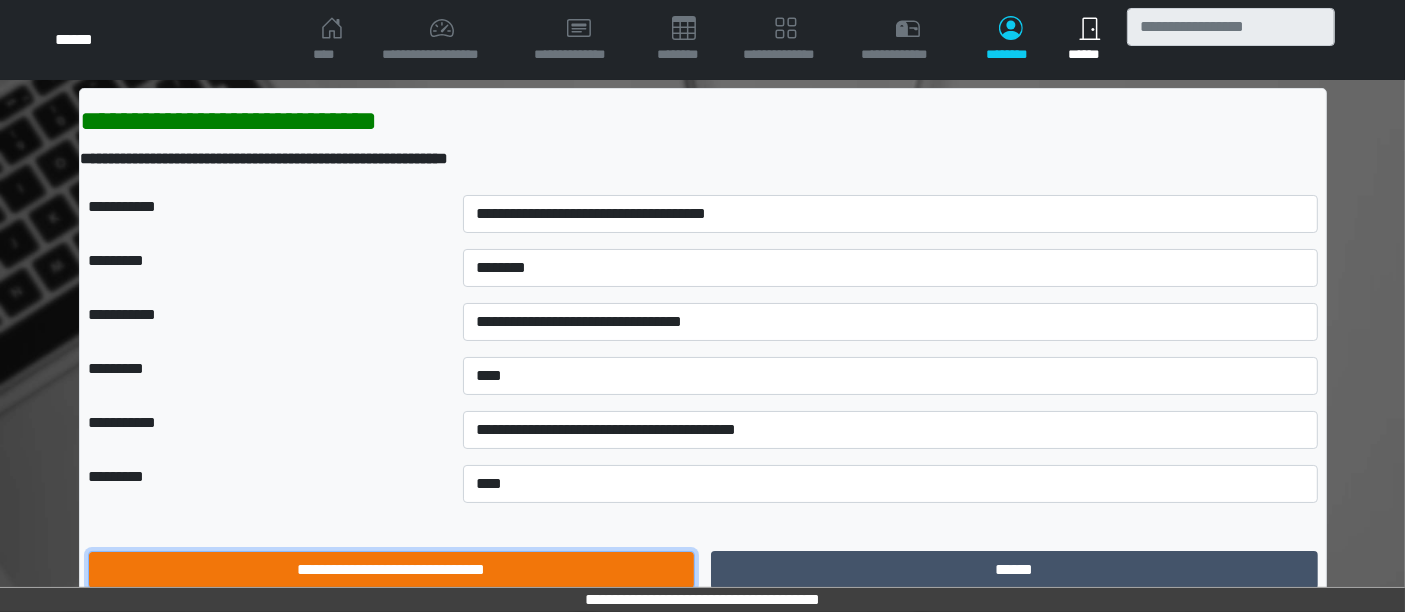 click on "**********" at bounding box center (391, 570) 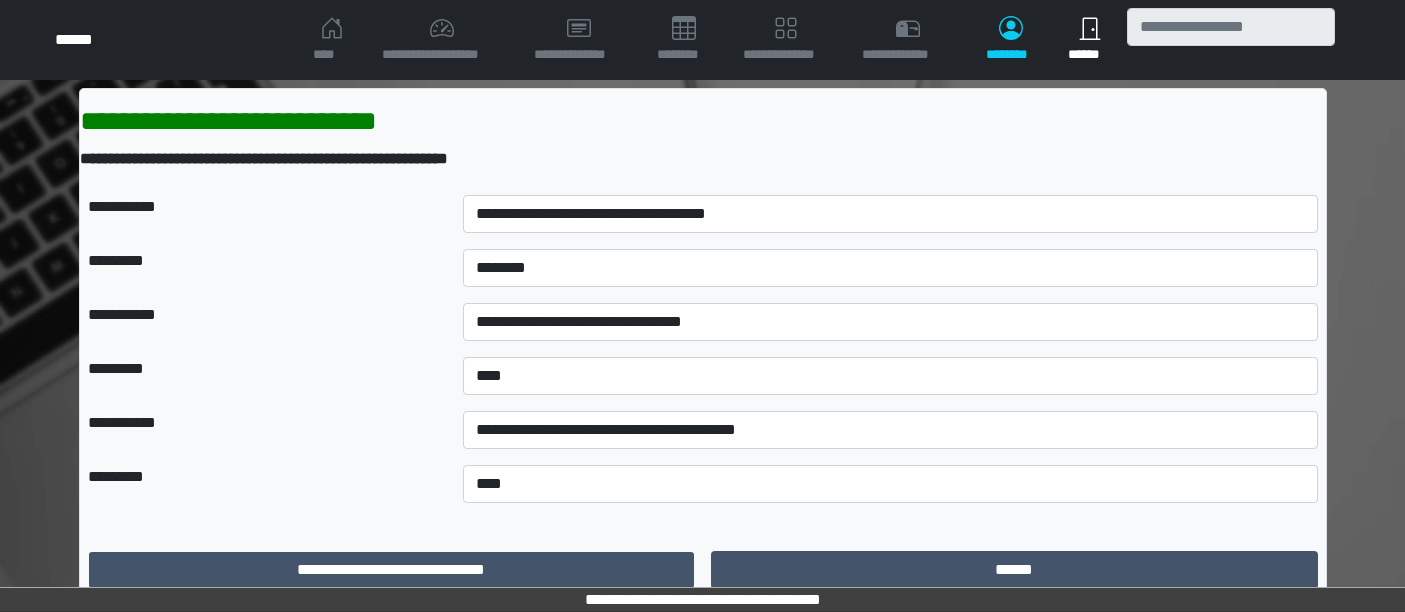 scroll, scrollTop: 0, scrollLeft: 0, axis: both 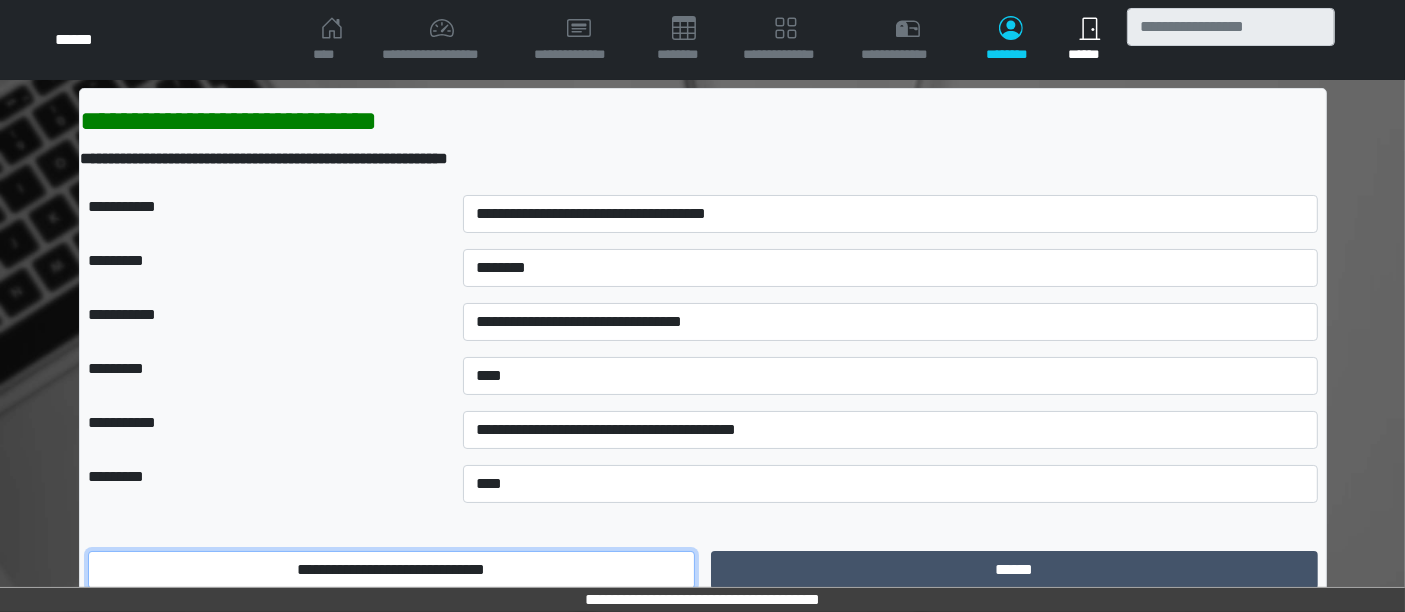 click on "**********" at bounding box center [391, 570] 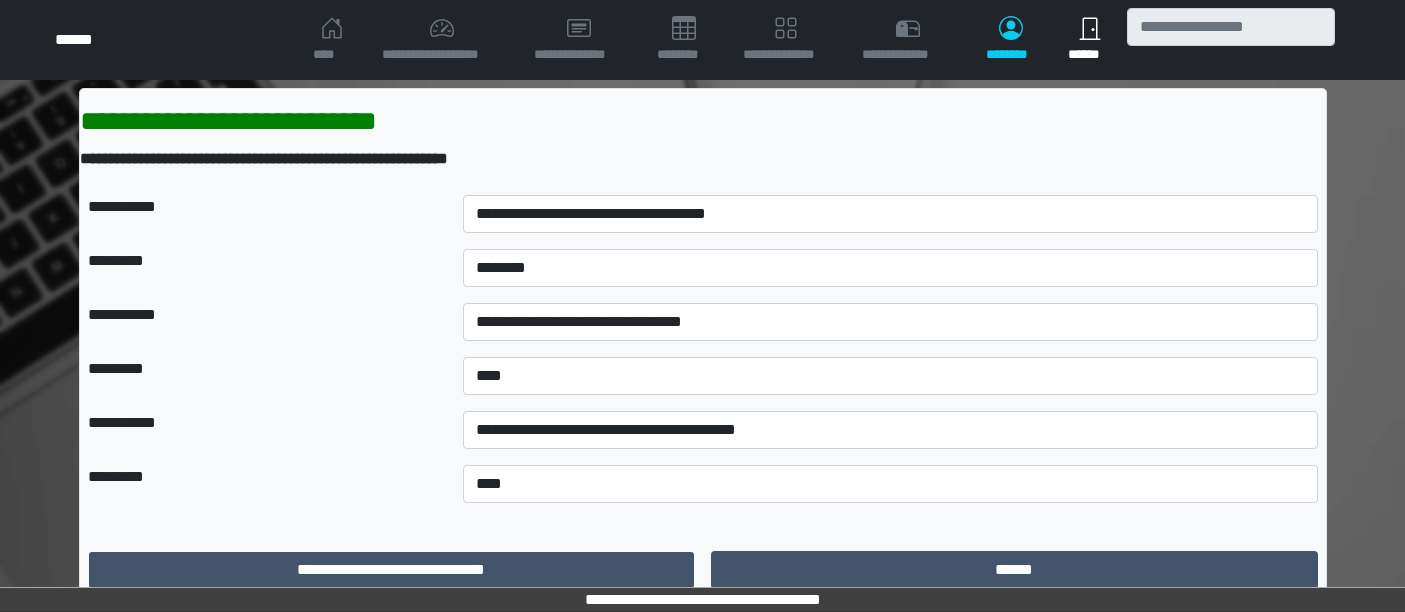 scroll, scrollTop: 0, scrollLeft: 0, axis: both 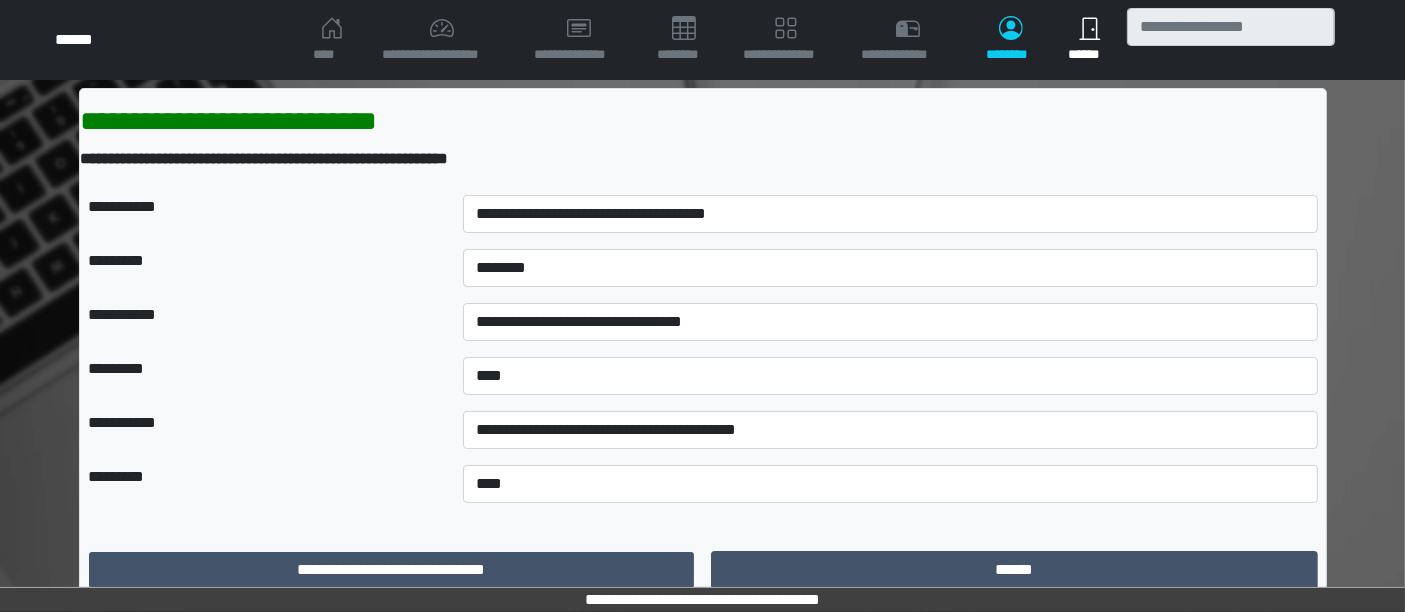 click on "**********" at bounding box center (391, 570) 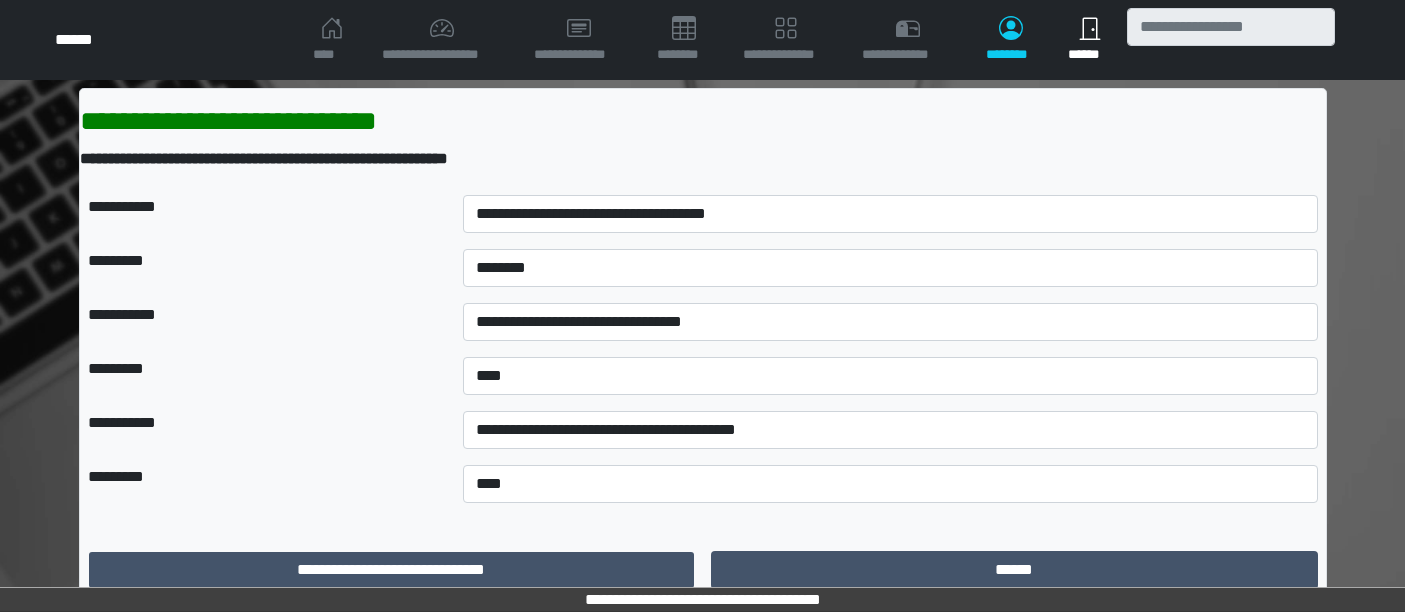 scroll, scrollTop: 0, scrollLeft: 0, axis: both 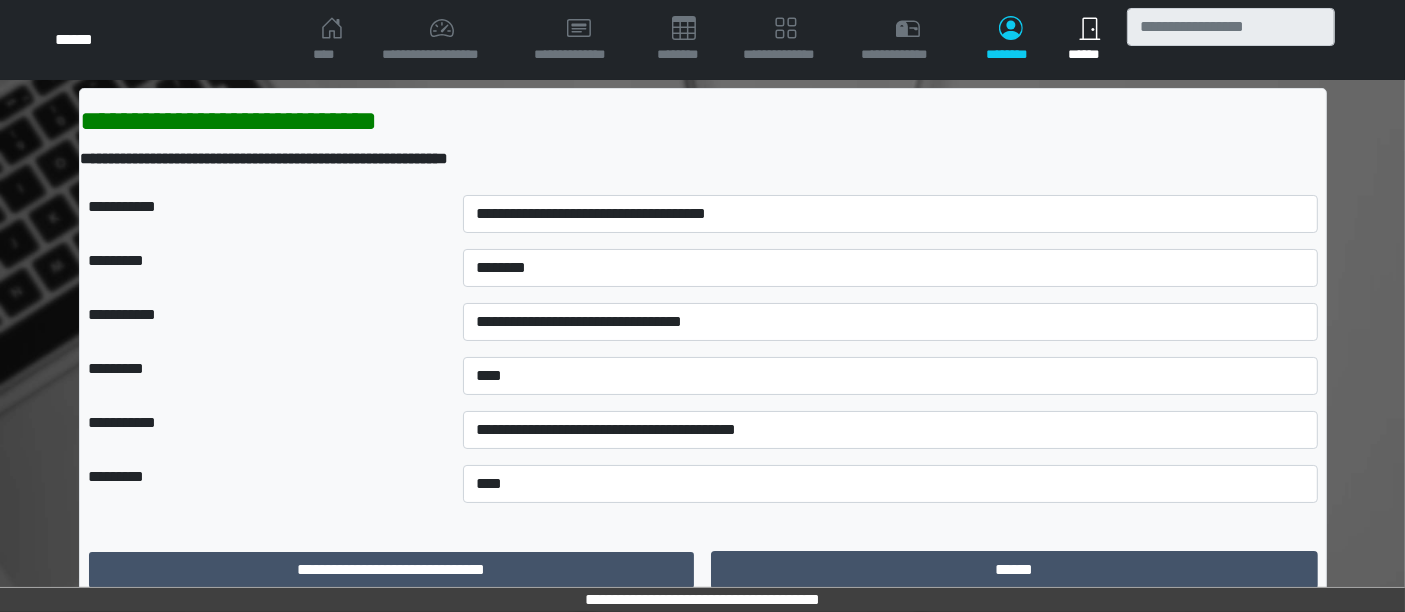 click on "****" at bounding box center (331, 40) 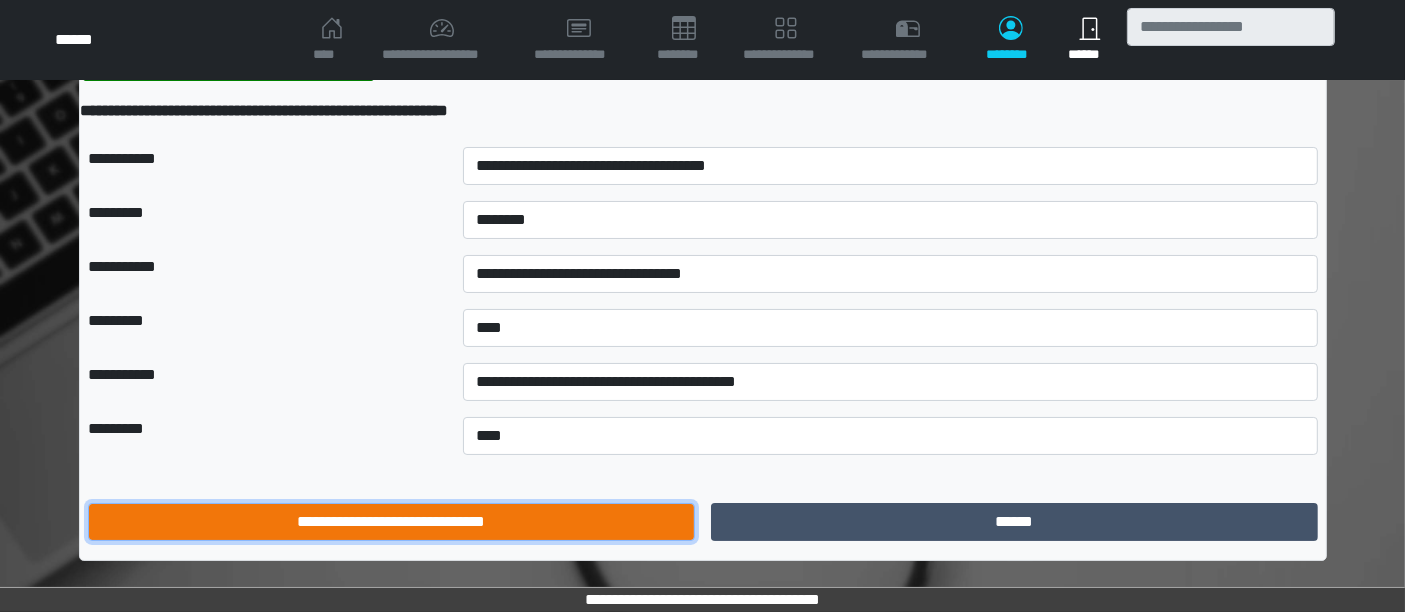 click on "**********" at bounding box center [391, 522] 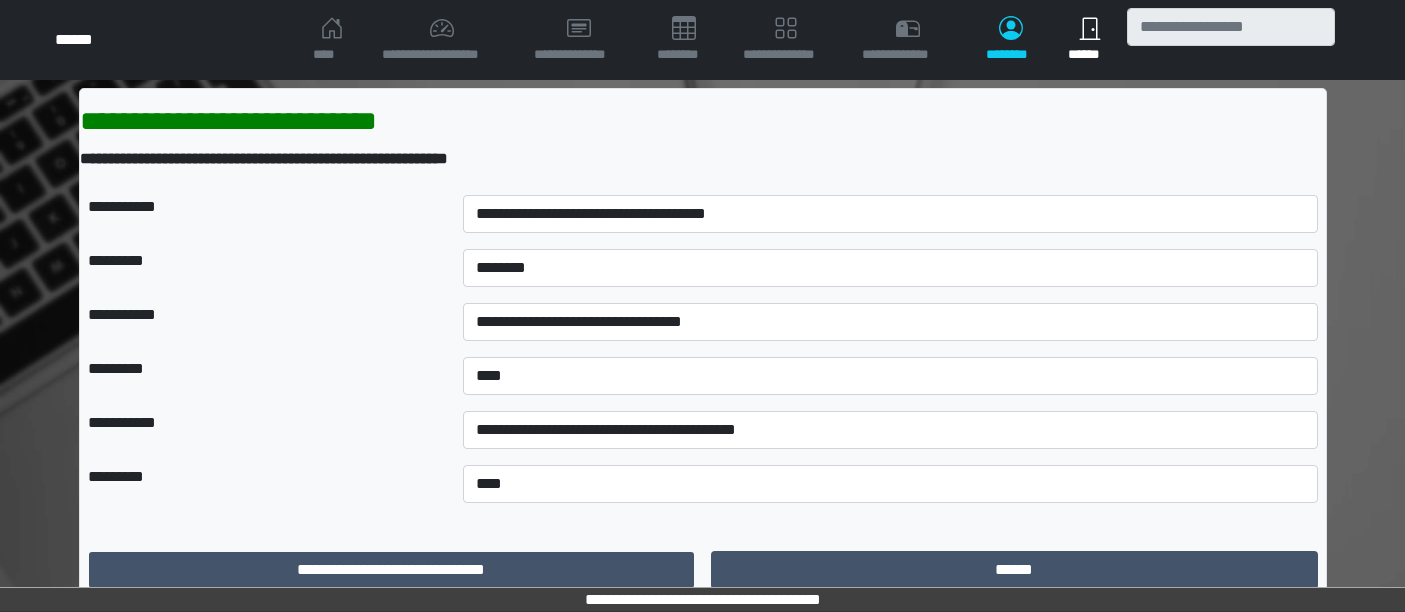 scroll, scrollTop: 0, scrollLeft: 0, axis: both 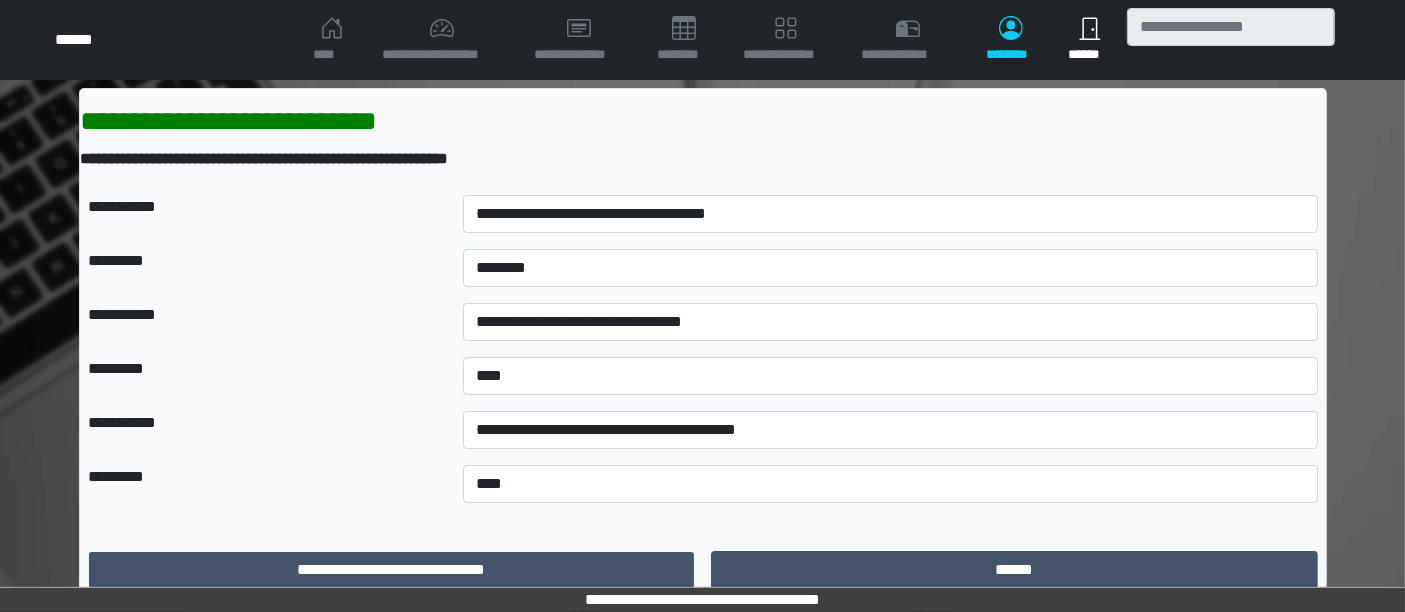 click on "****" at bounding box center [331, 40] 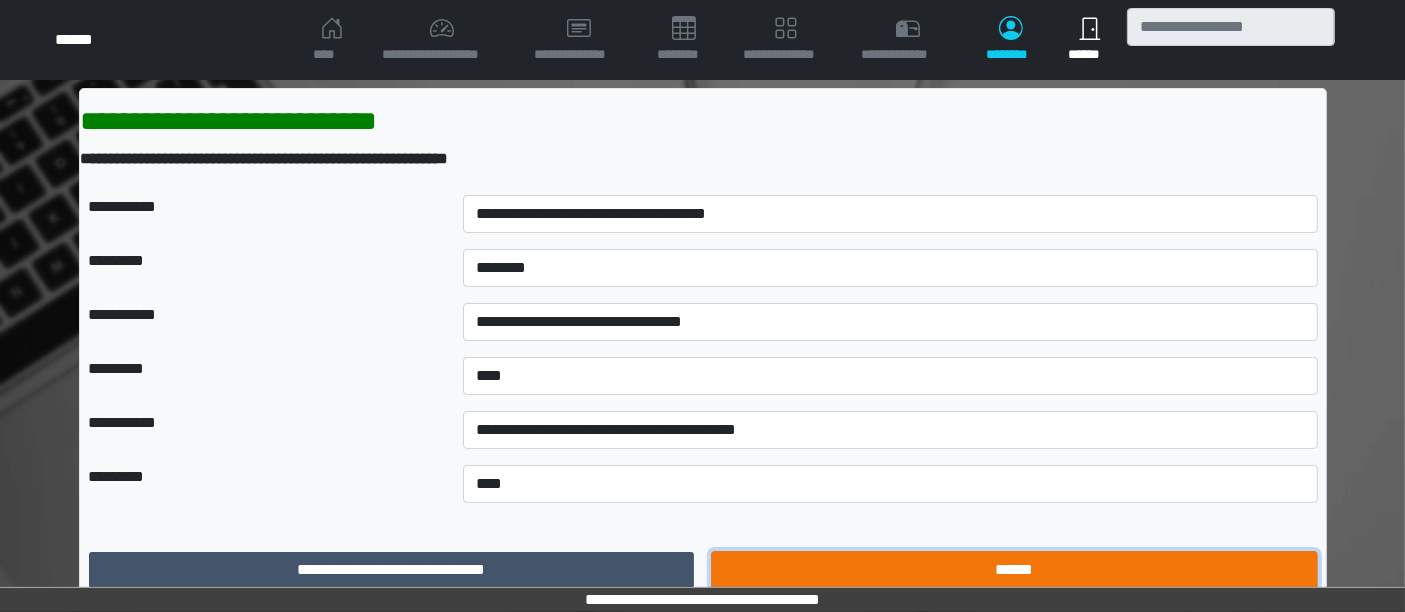 click on "******" at bounding box center [1014, 570] 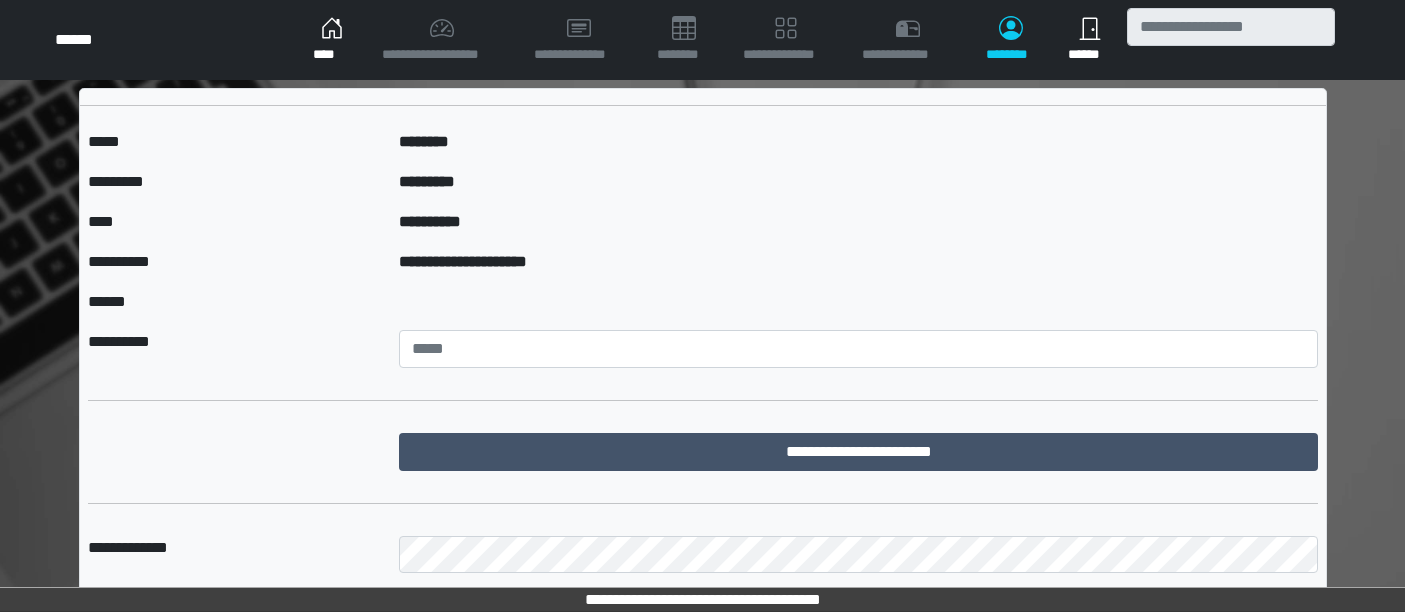 scroll, scrollTop: 0, scrollLeft: 0, axis: both 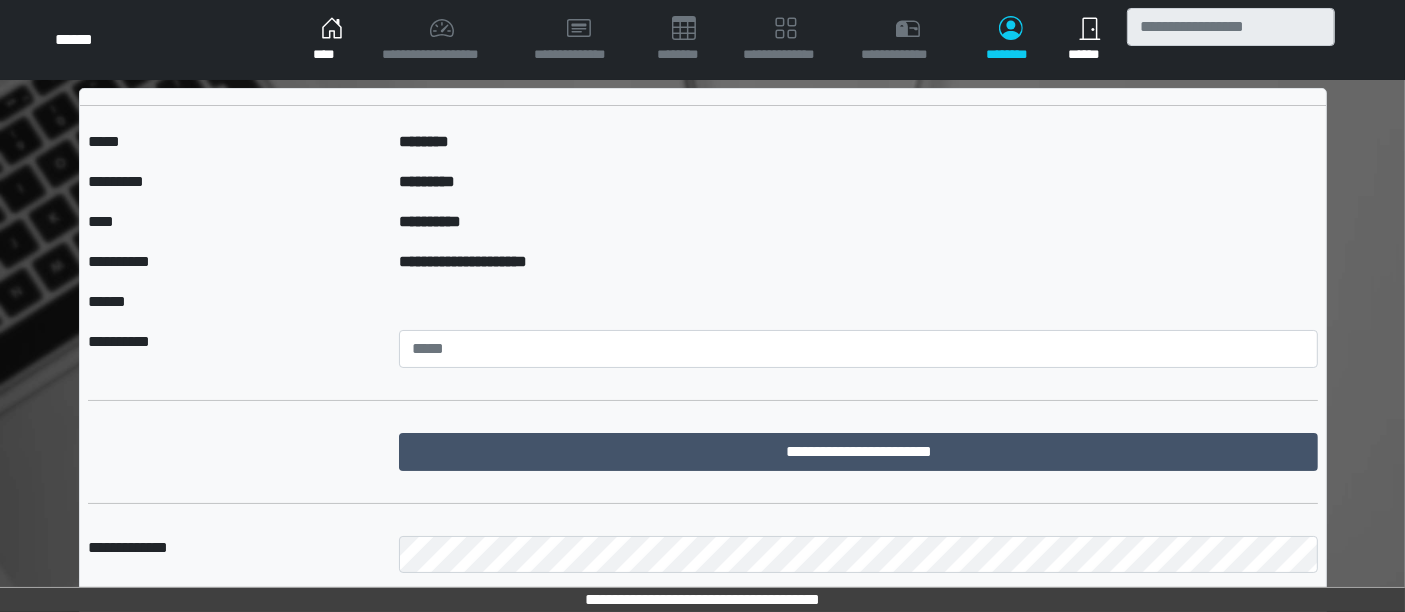 click on "**********" at bounding box center (442, 40) 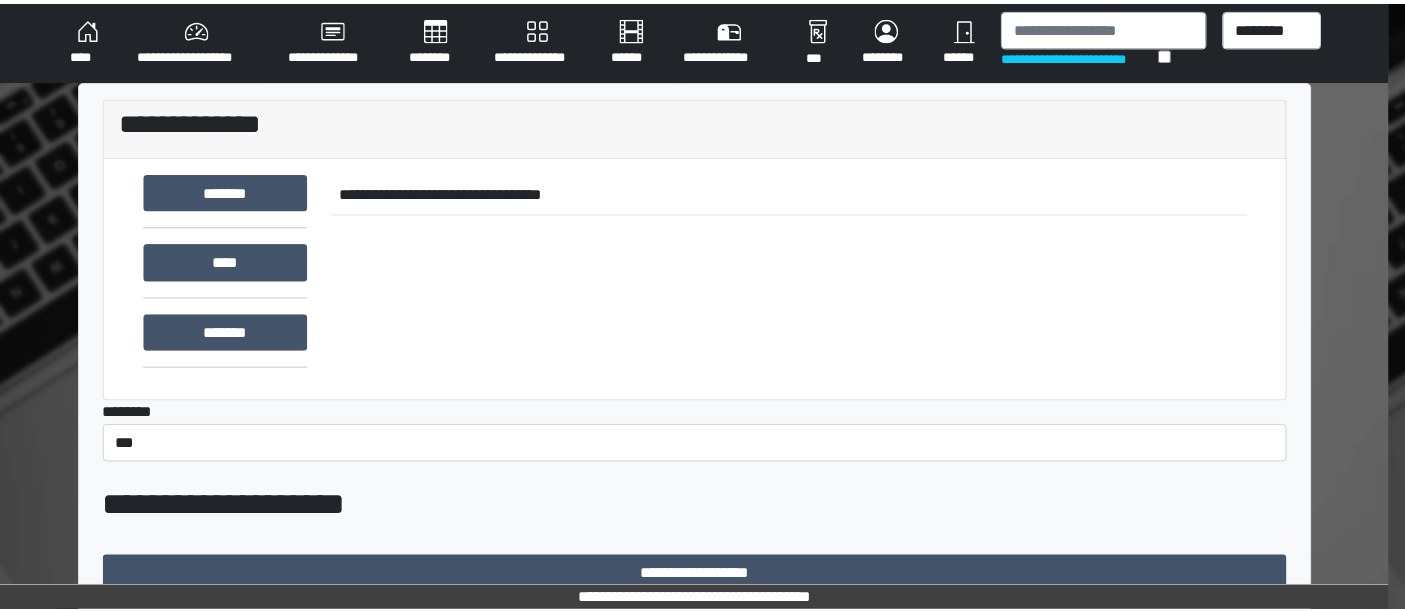scroll, scrollTop: 0, scrollLeft: 0, axis: both 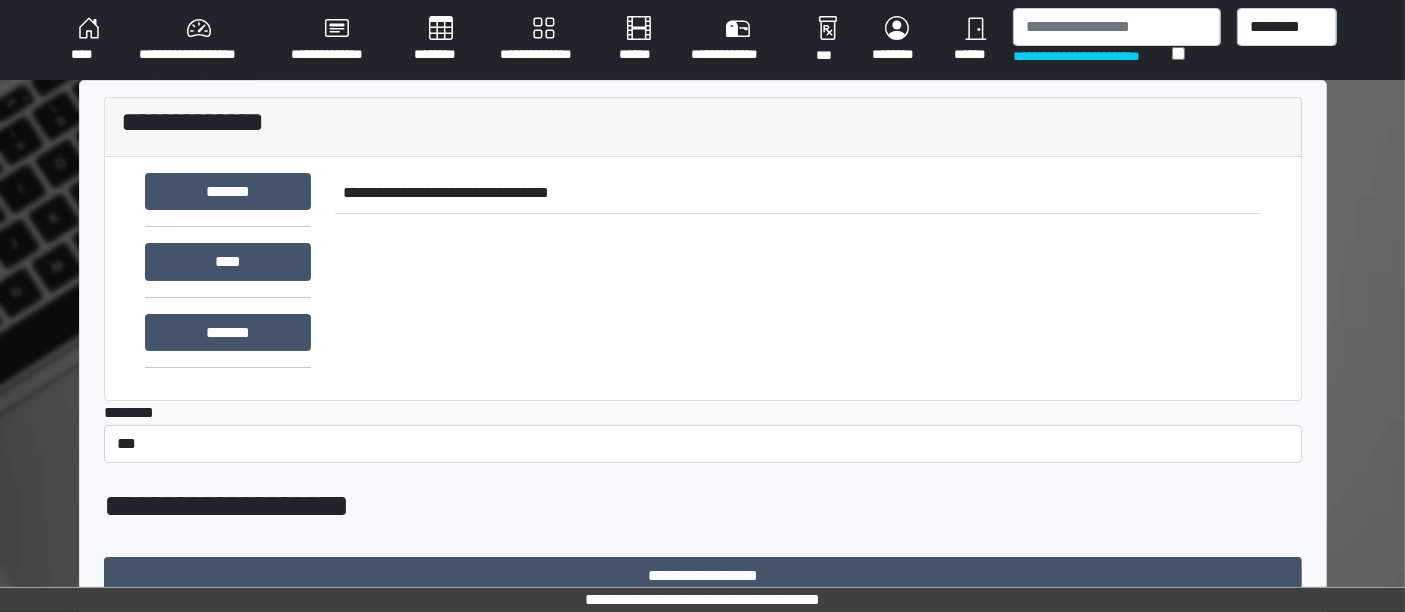 click on "**********" at bounding box center [703, 729] 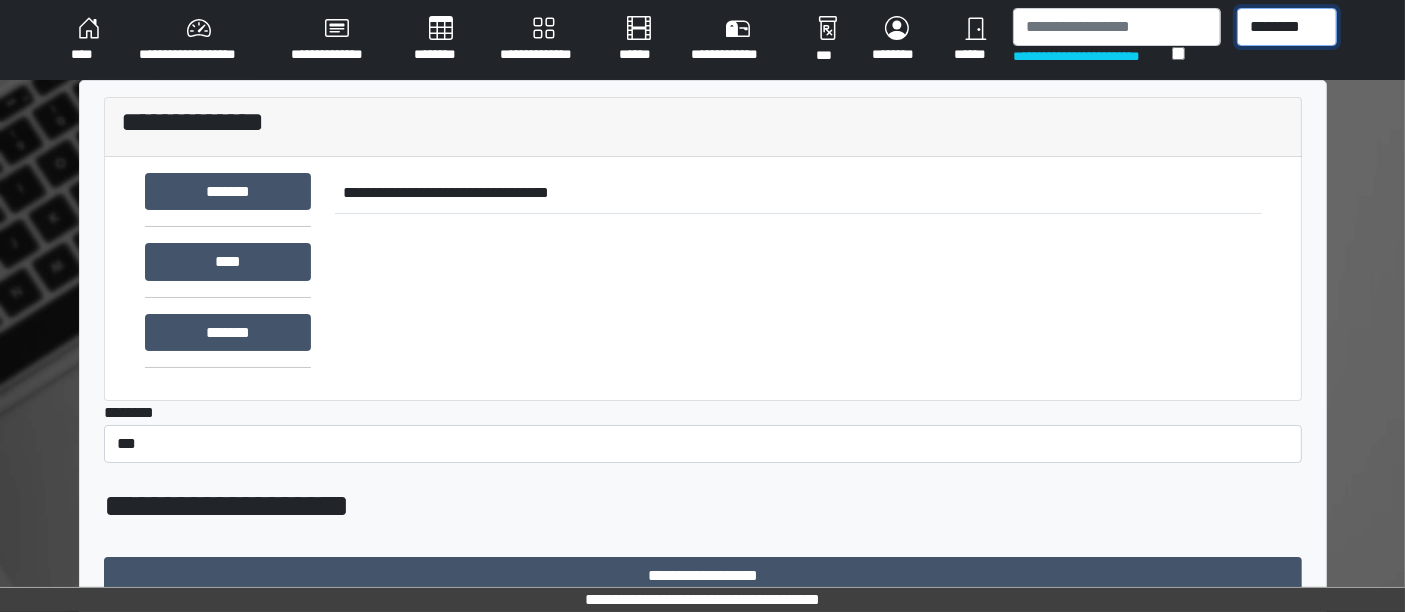 click on "******** *** ******** *** ******** ***** ***" at bounding box center (1287, 27) 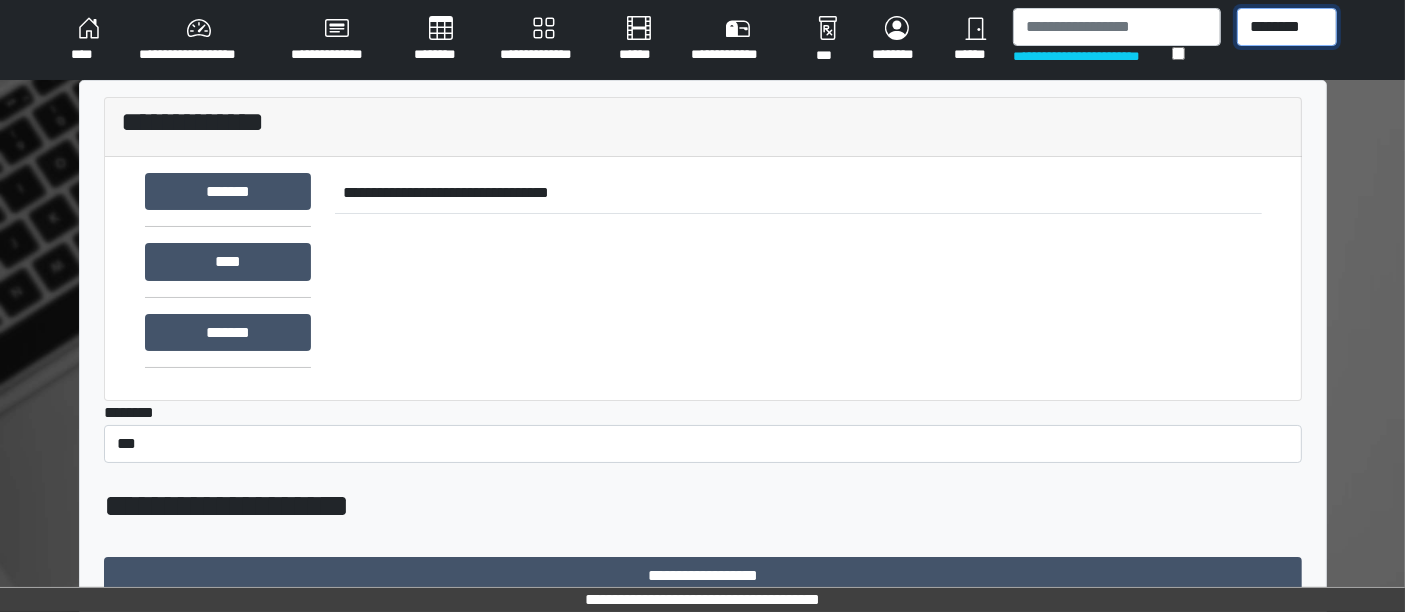 select on "***" 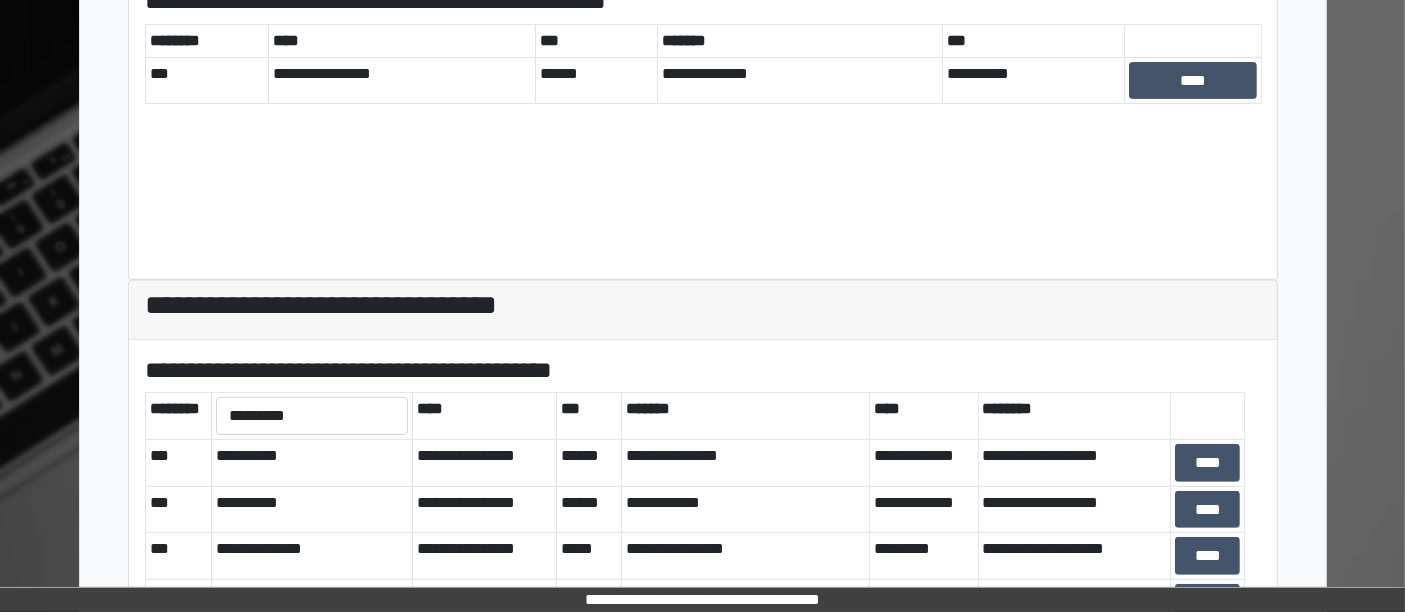scroll, scrollTop: 889, scrollLeft: 0, axis: vertical 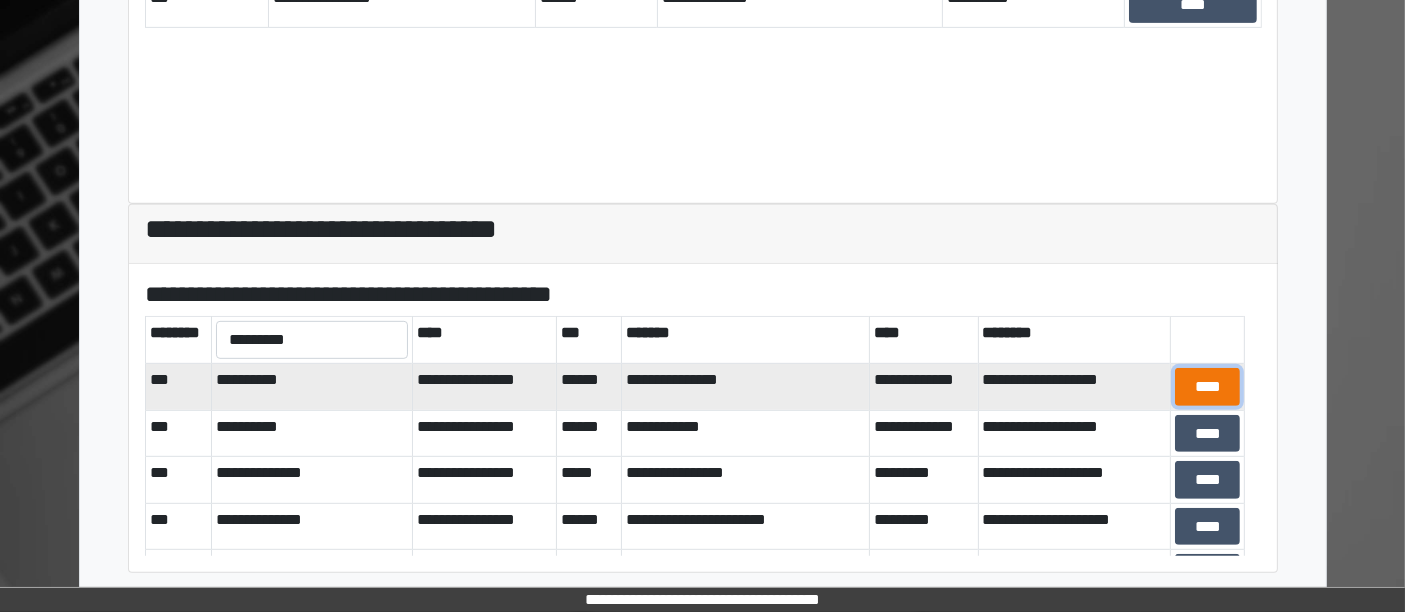 click on "****" at bounding box center [1207, 386] 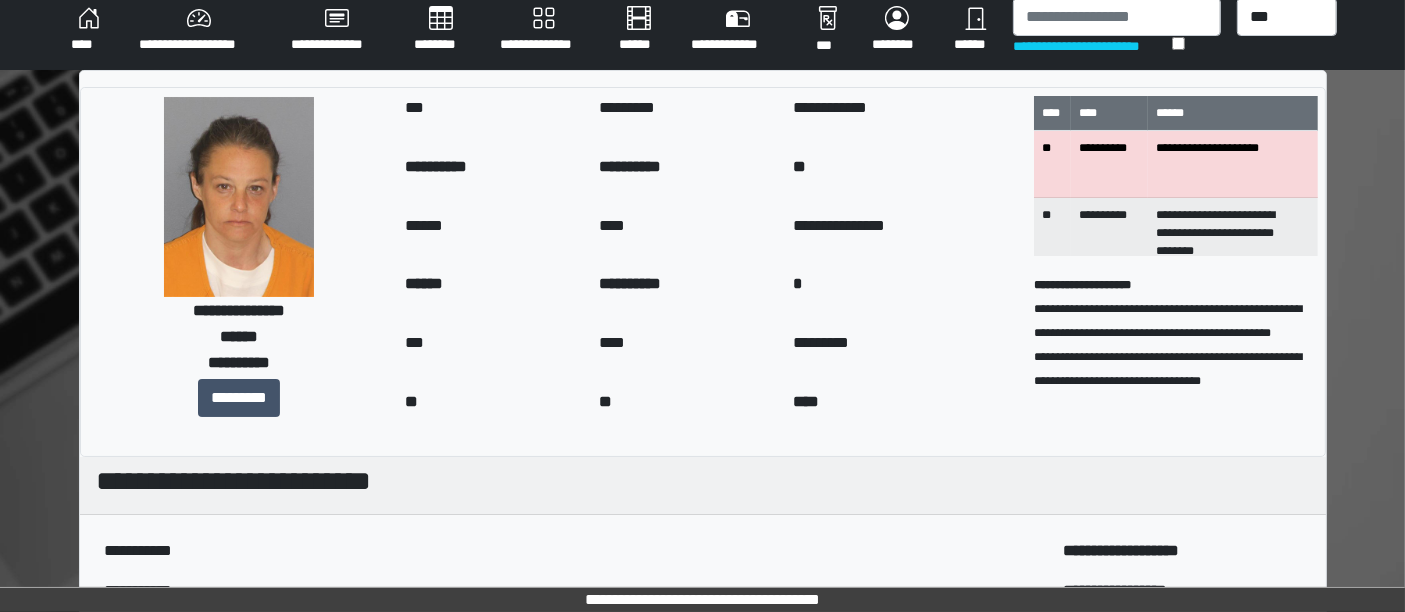 scroll, scrollTop: 13, scrollLeft: 0, axis: vertical 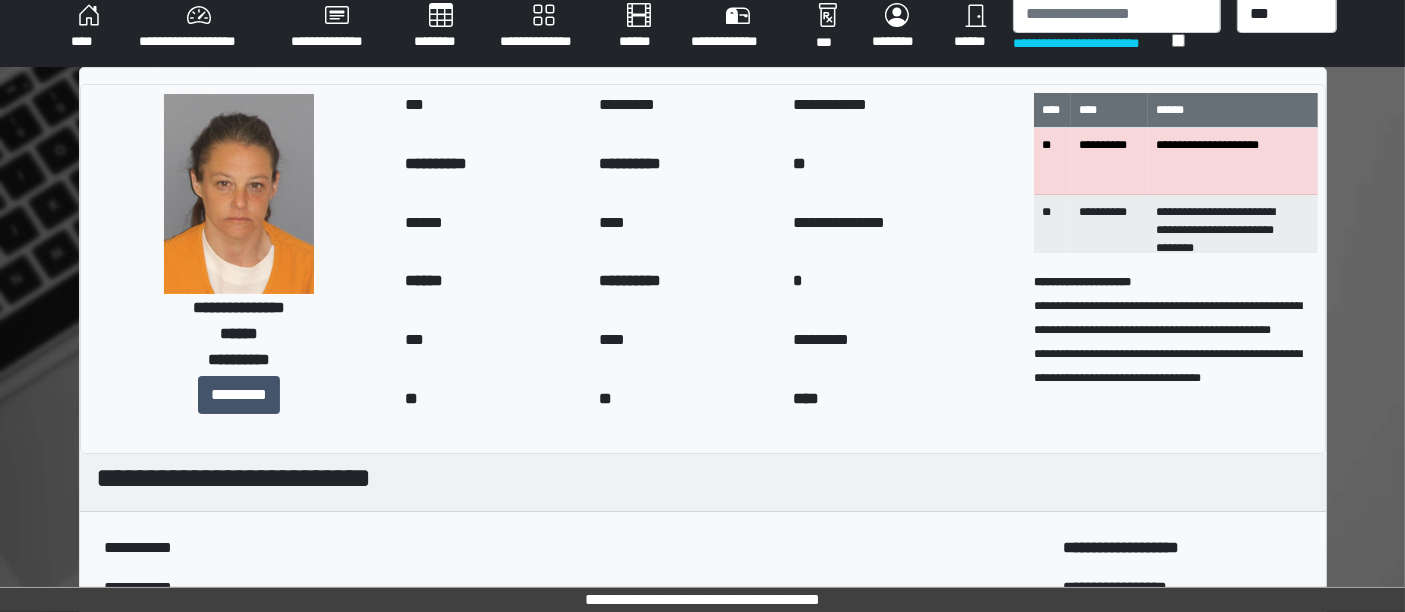 click on "****" at bounding box center [89, 27] 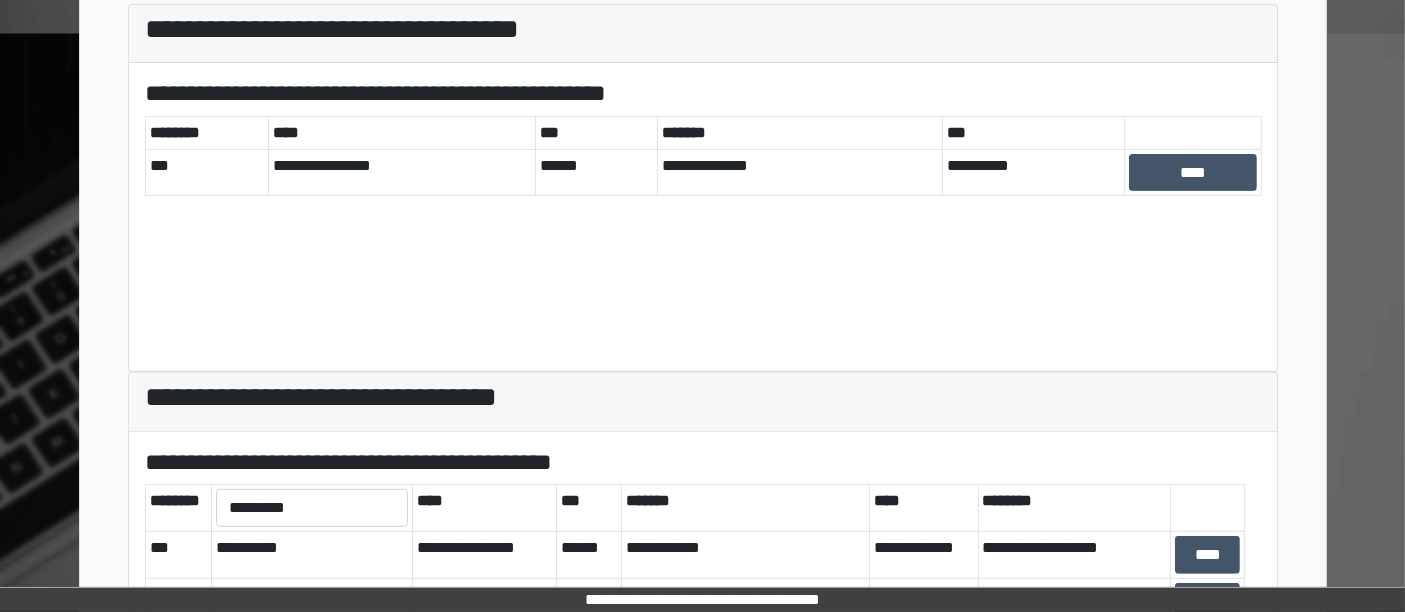 scroll, scrollTop: 725, scrollLeft: 0, axis: vertical 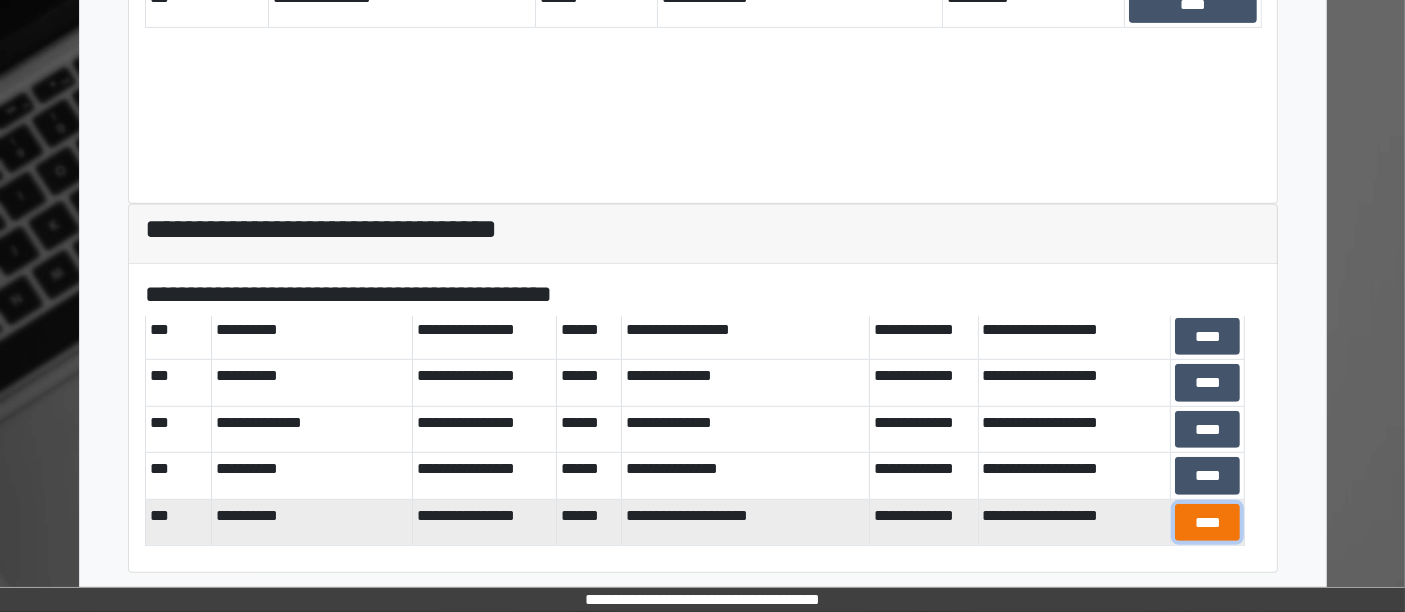 click on "****" at bounding box center (1207, 522) 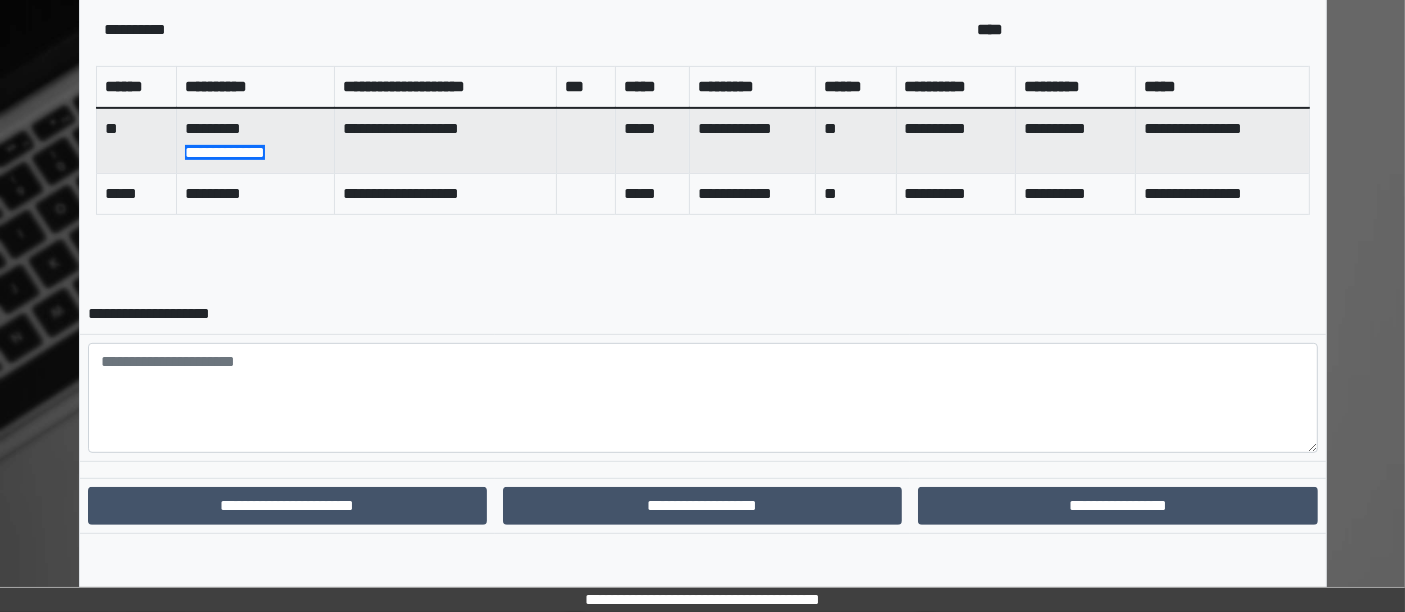 scroll, scrollTop: 850, scrollLeft: 0, axis: vertical 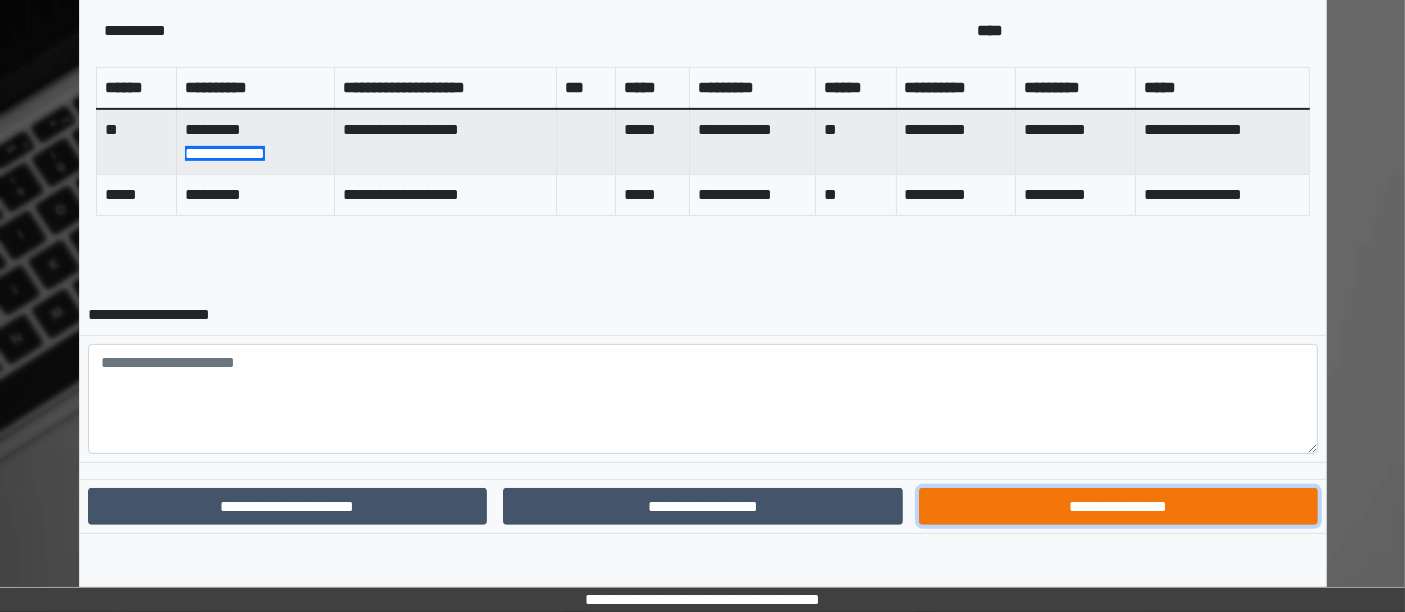 click on "**********" at bounding box center (1119, 506) 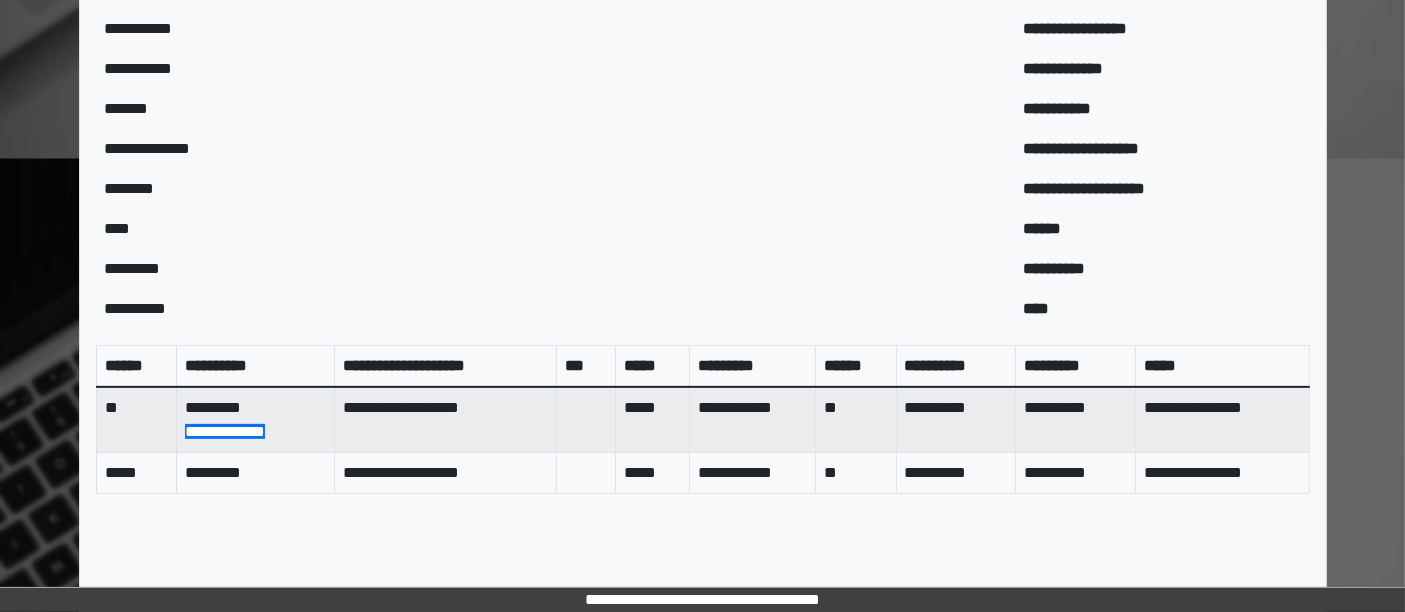 scroll, scrollTop: 748, scrollLeft: 0, axis: vertical 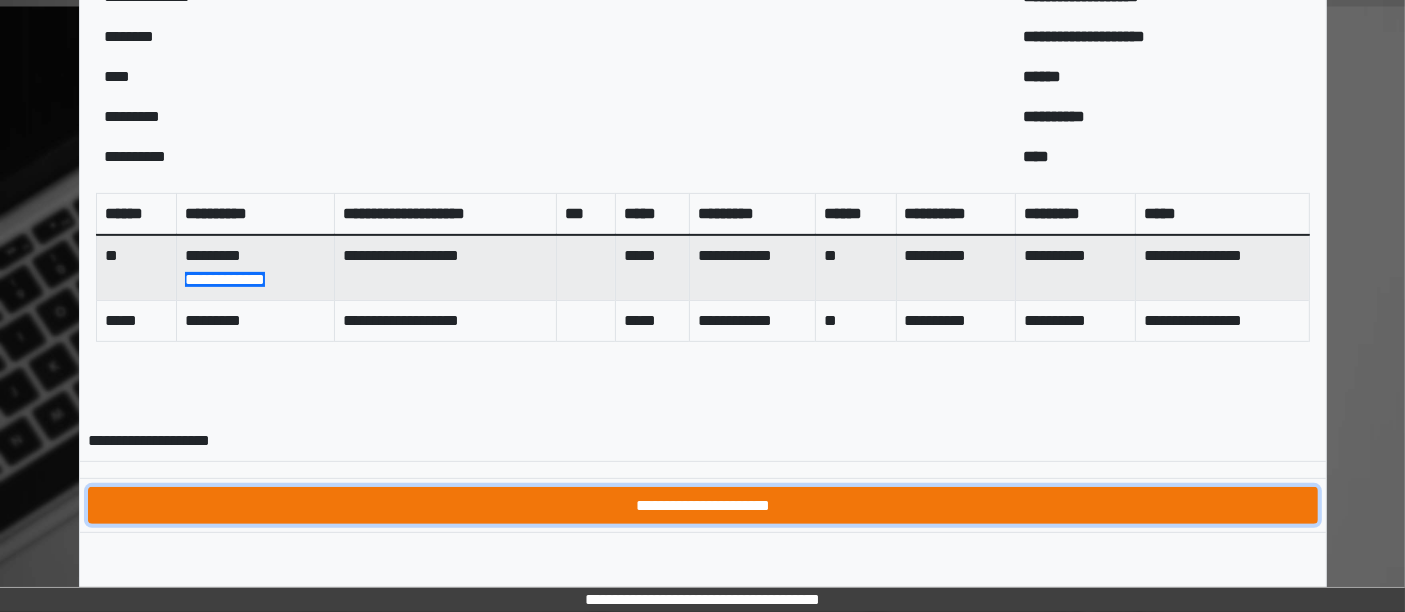 click on "**********" at bounding box center [703, 505] 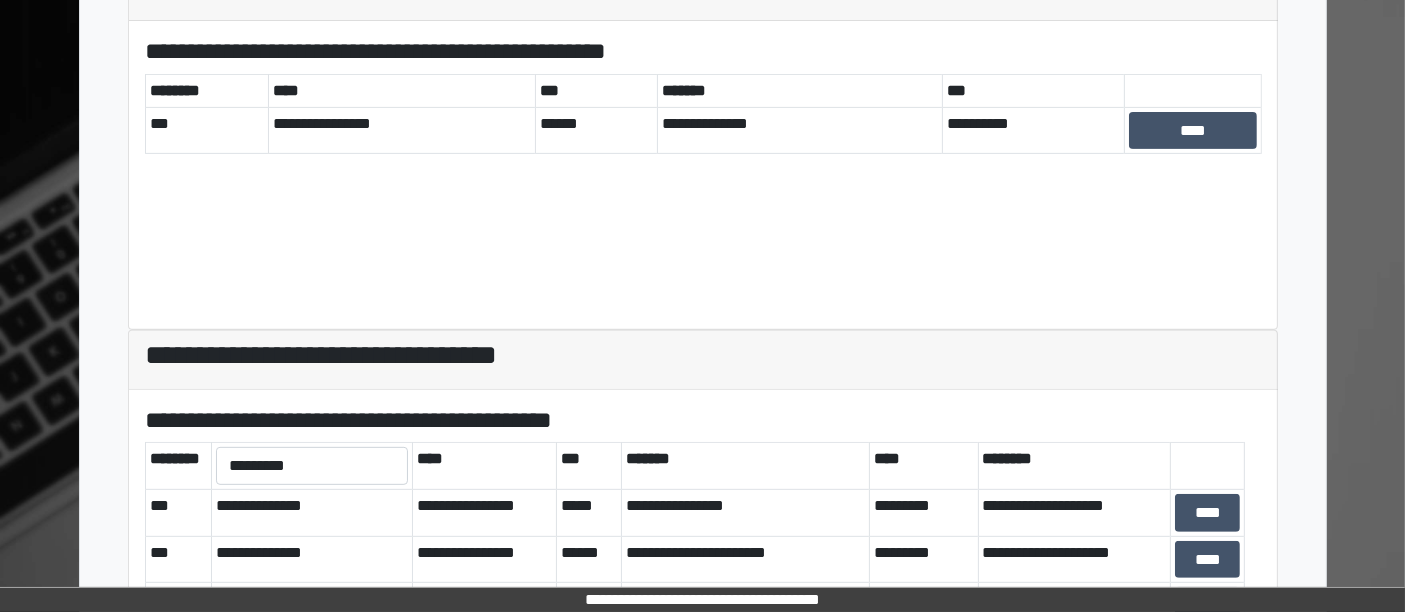 scroll, scrollTop: 777, scrollLeft: 0, axis: vertical 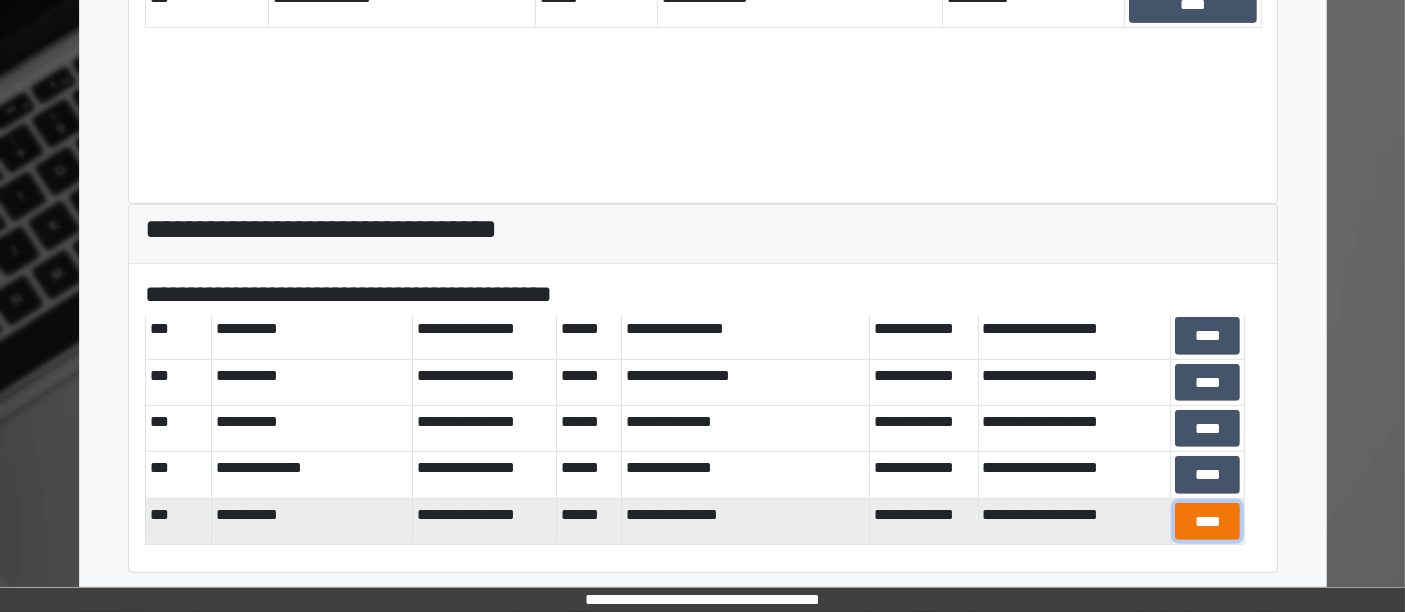 click on "****" at bounding box center [1207, 521] 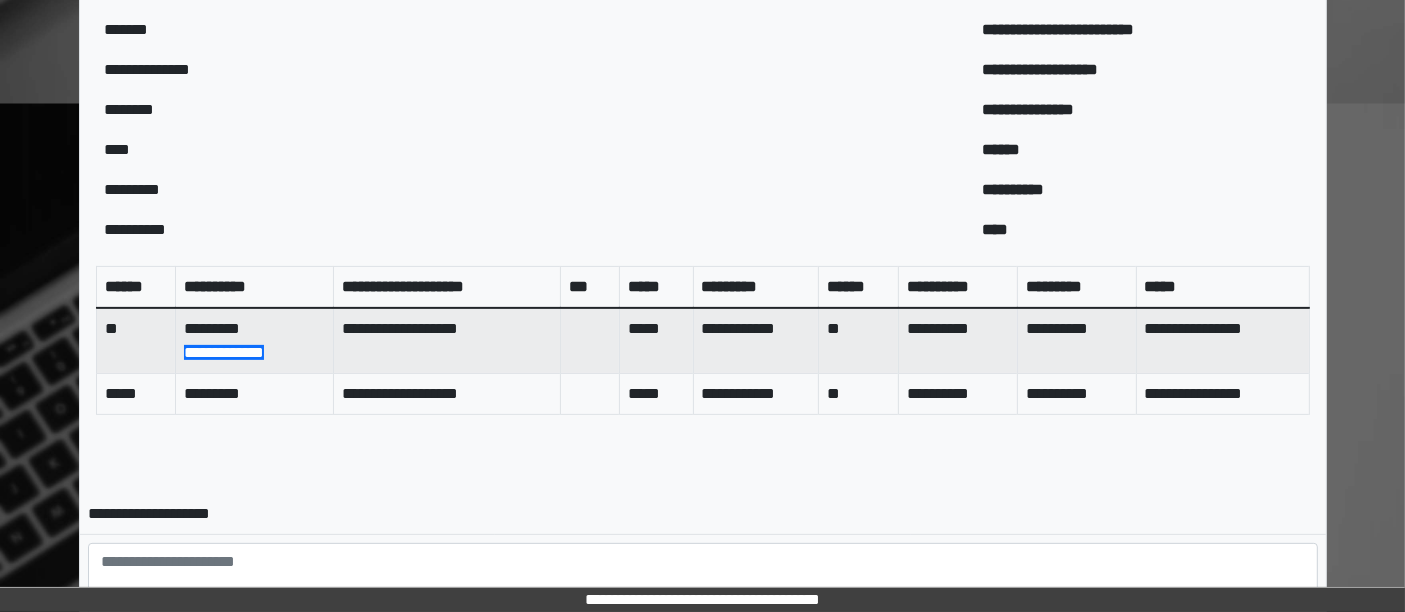 scroll, scrollTop: 850, scrollLeft: 0, axis: vertical 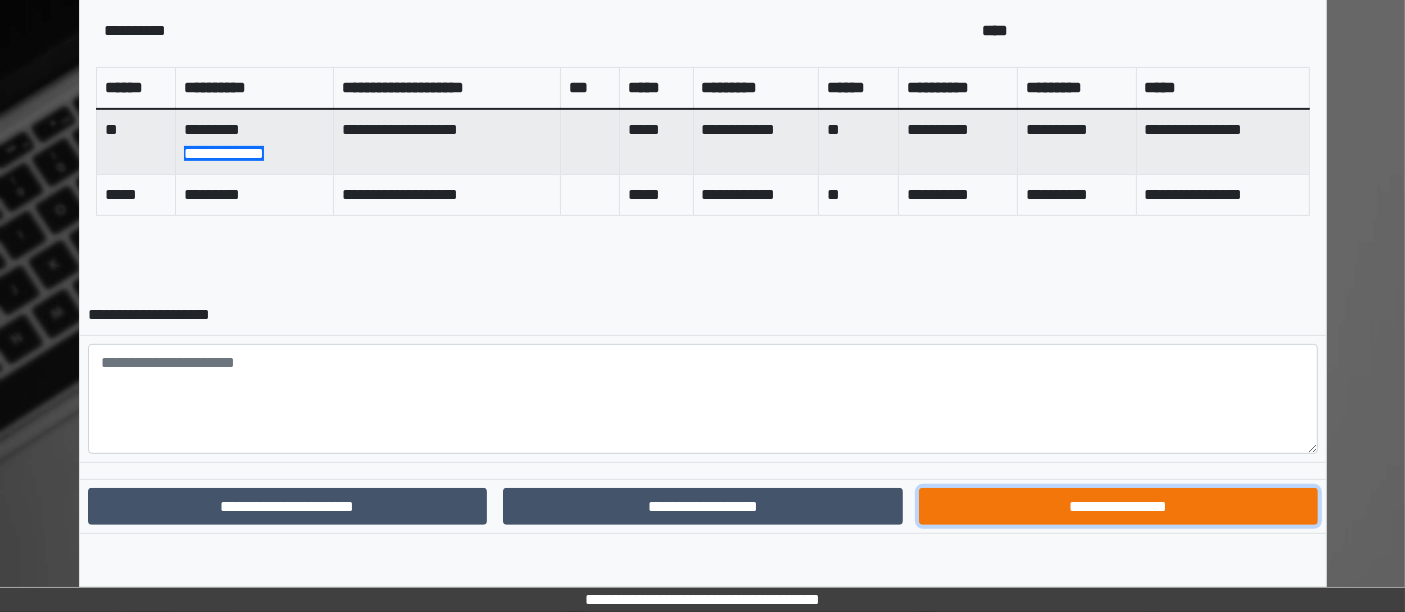 click on "**********" at bounding box center (1119, 506) 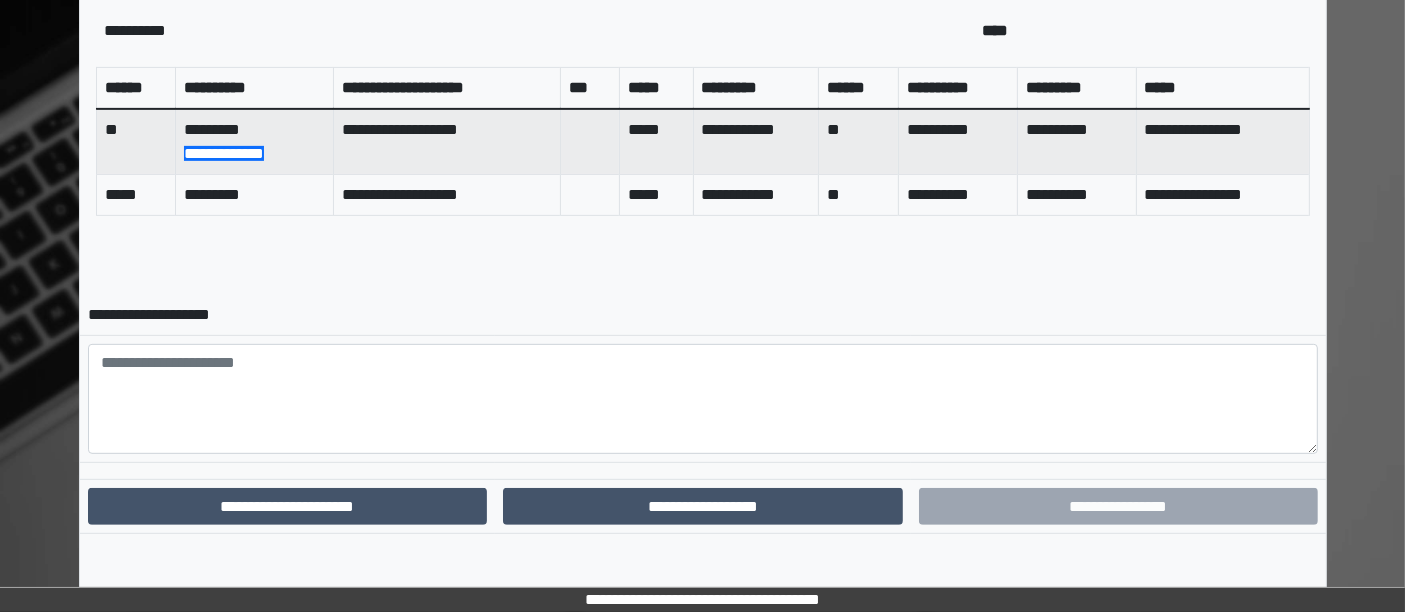 scroll, scrollTop: 748, scrollLeft: 0, axis: vertical 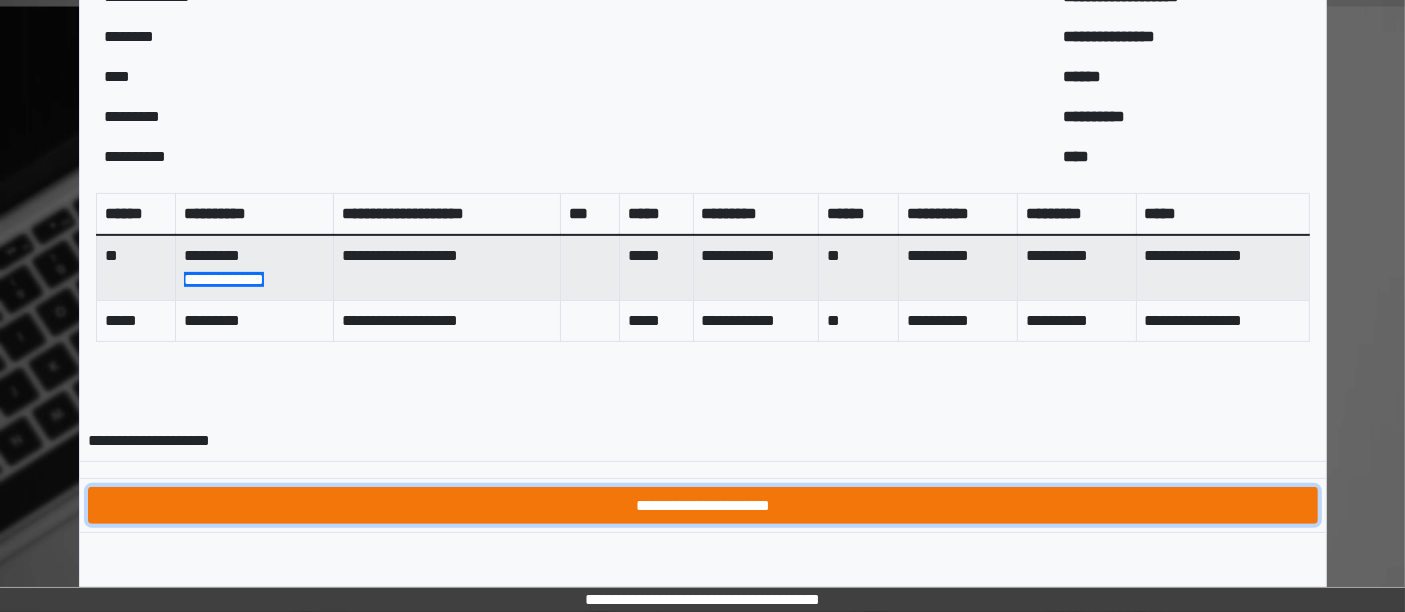 click on "**********" at bounding box center [703, 505] 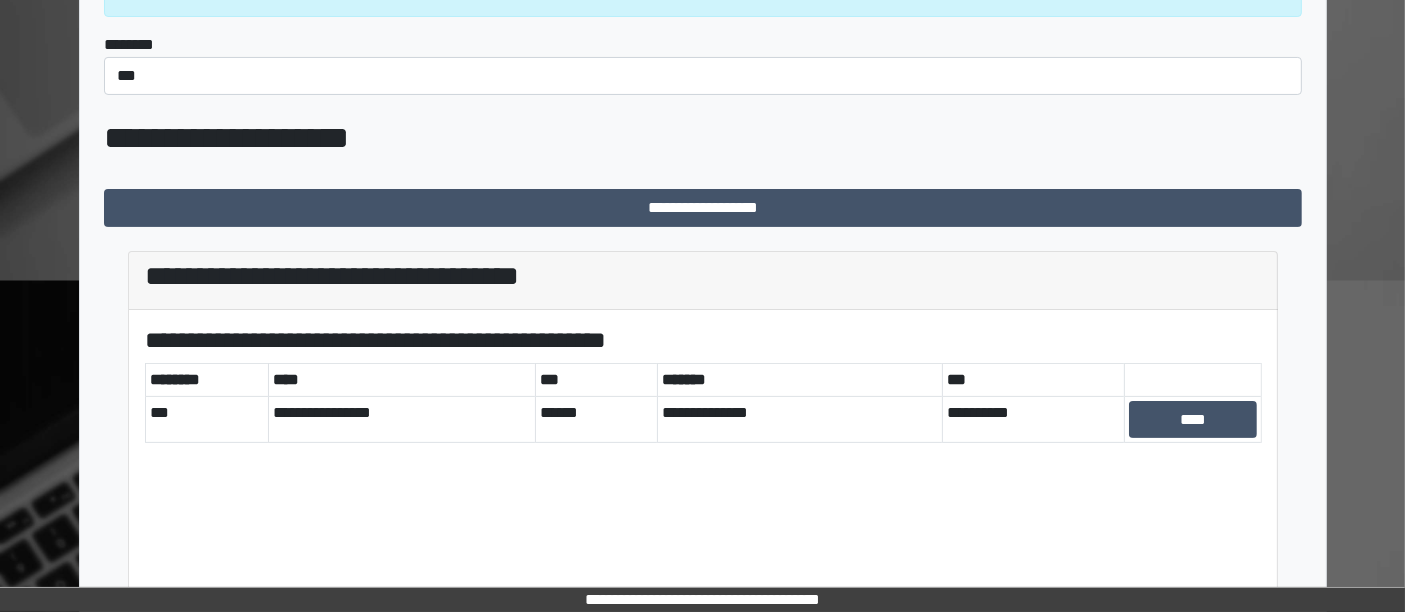 scroll, scrollTop: 889, scrollLeft: 0, axis: vertical 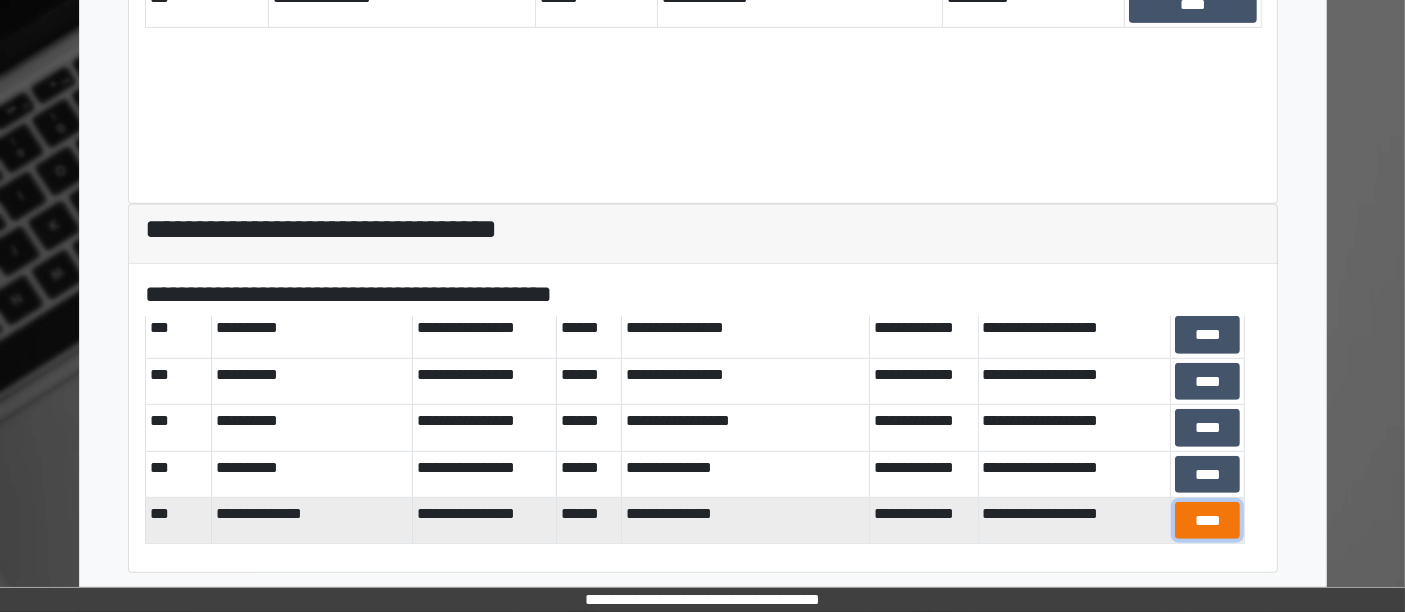 click on "****" at bounding box center [1207, 520] 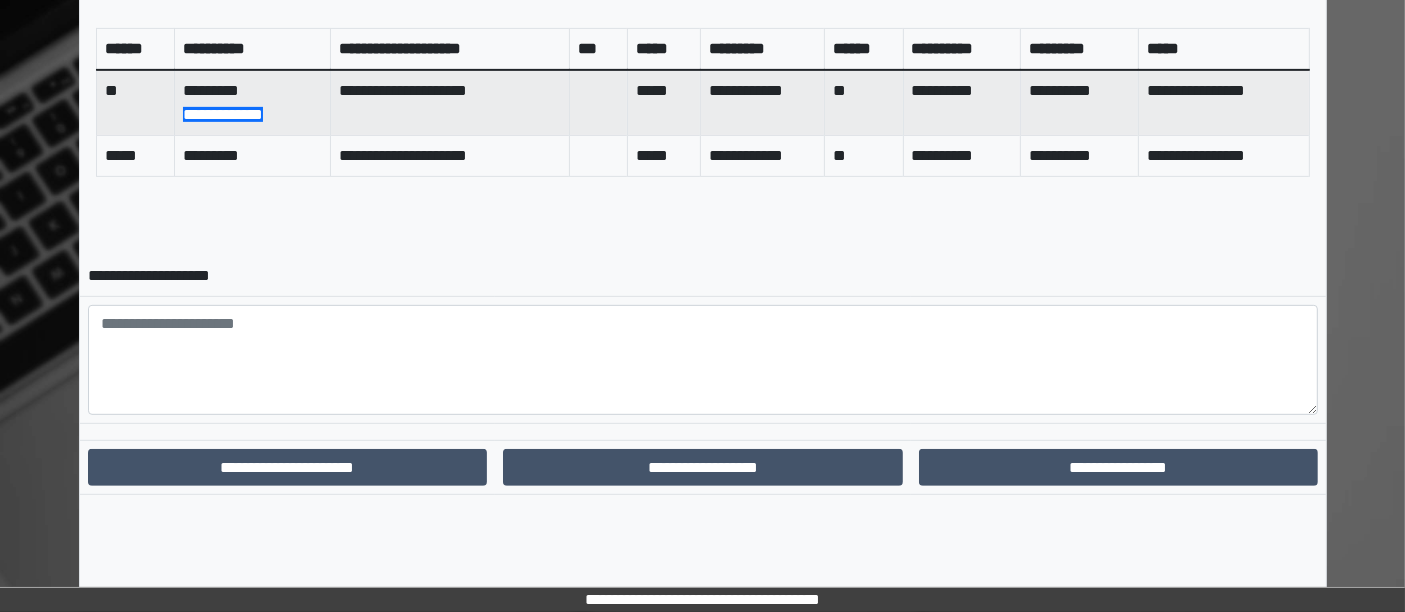 scroll, scrollTop: 850, scrollLeft: 0, axis: vertical 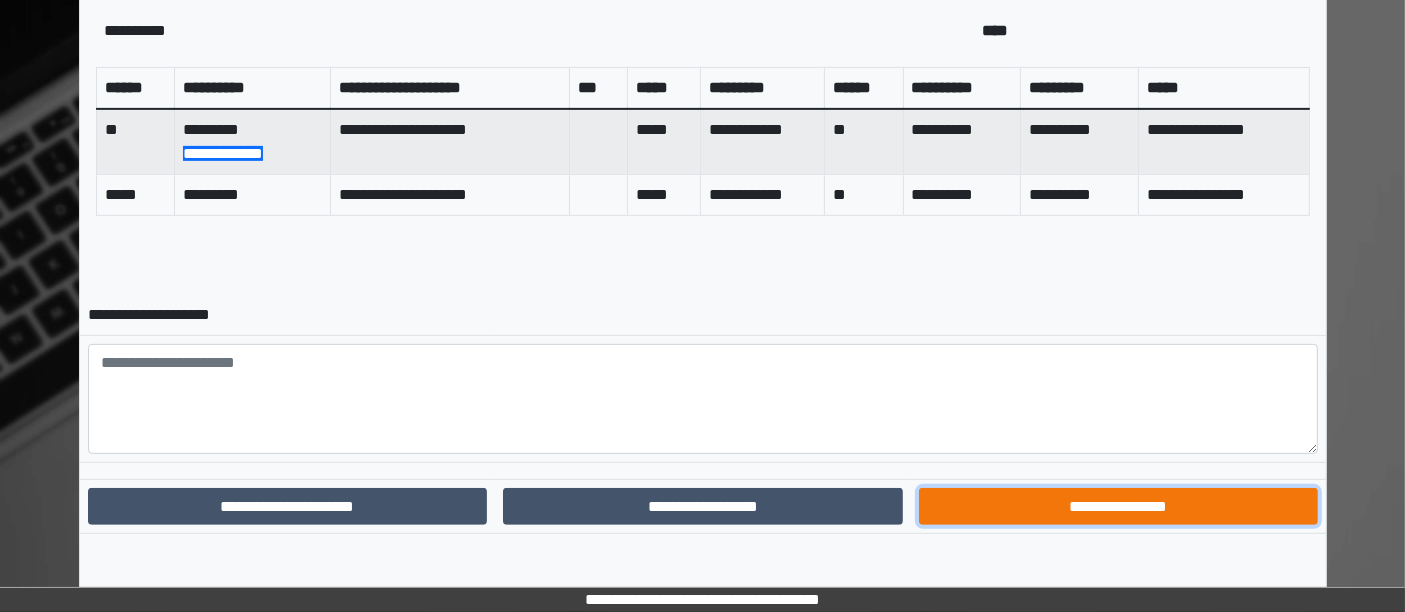 click on "**********" at bounding box center [1119, 506] 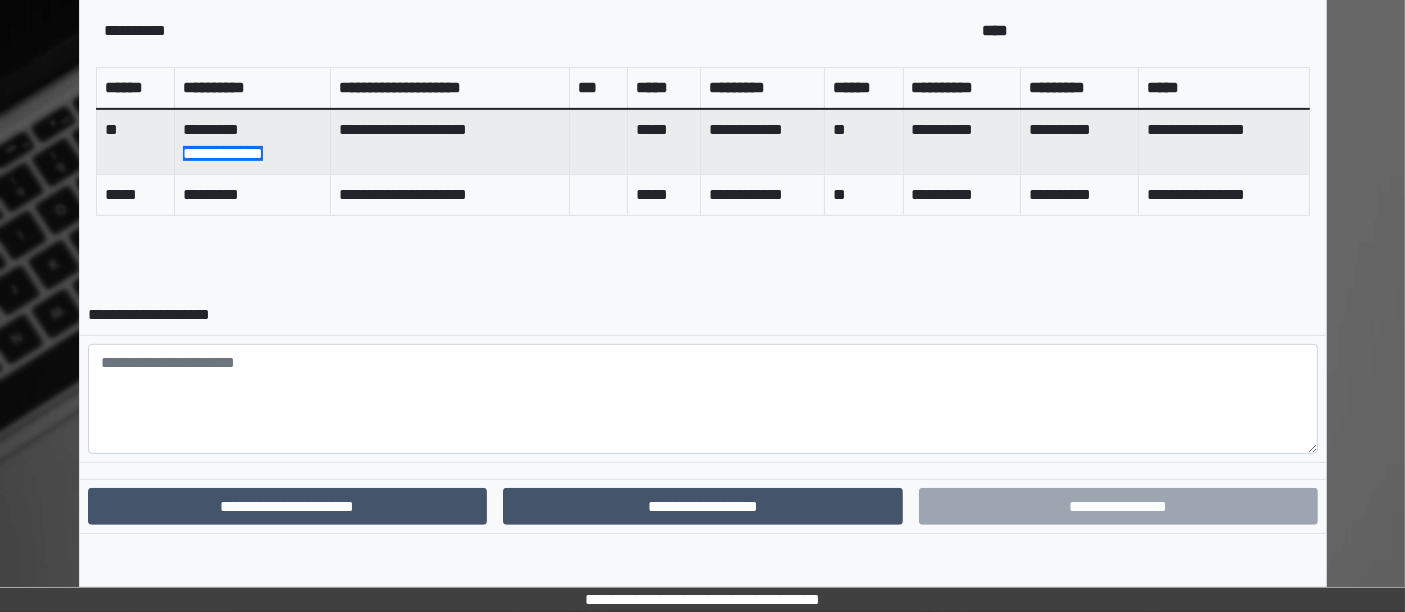 scroll, scrollTop: 748, scrollLeft: 0, axis: vertical 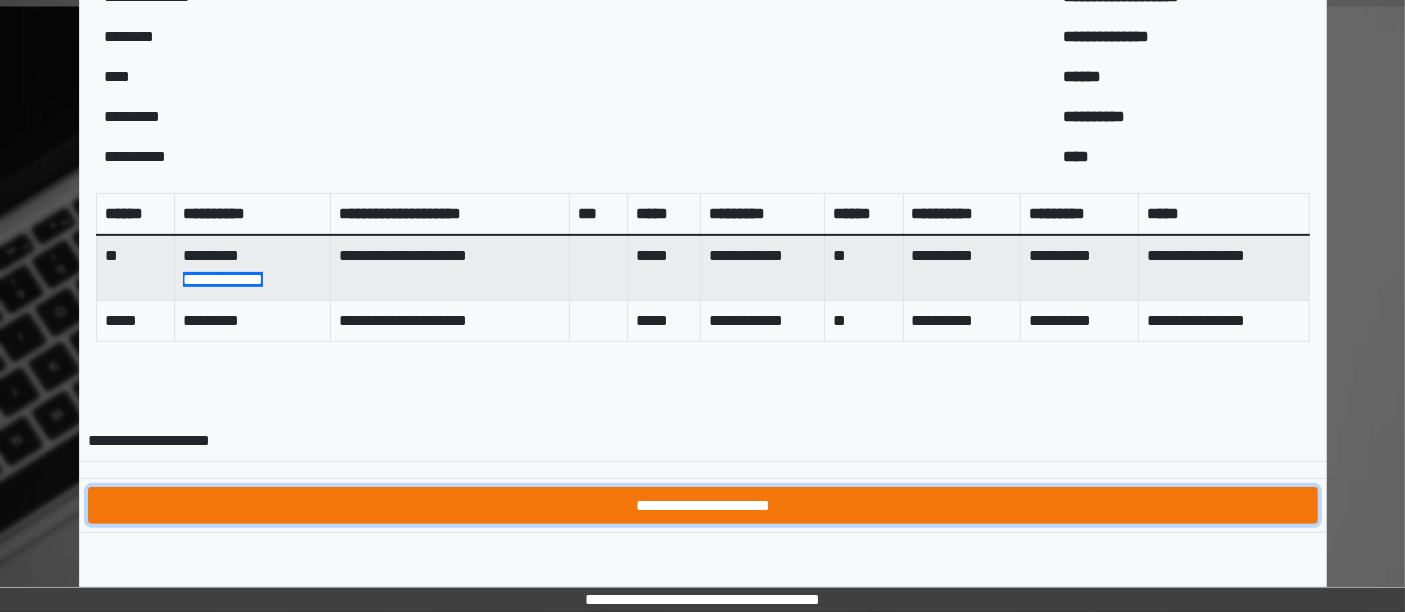 click on "**********" at bounding box center (703, 505) 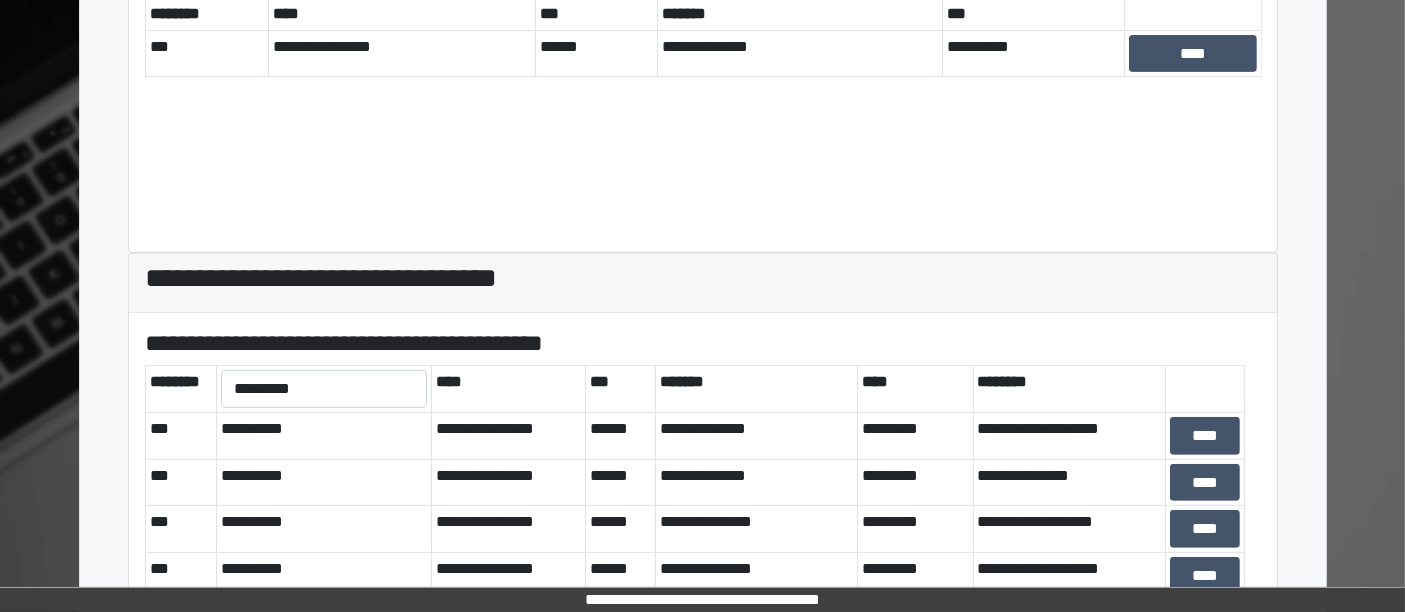scroll, scrollTop: 889, scrollLeft: 0, axis: vertical 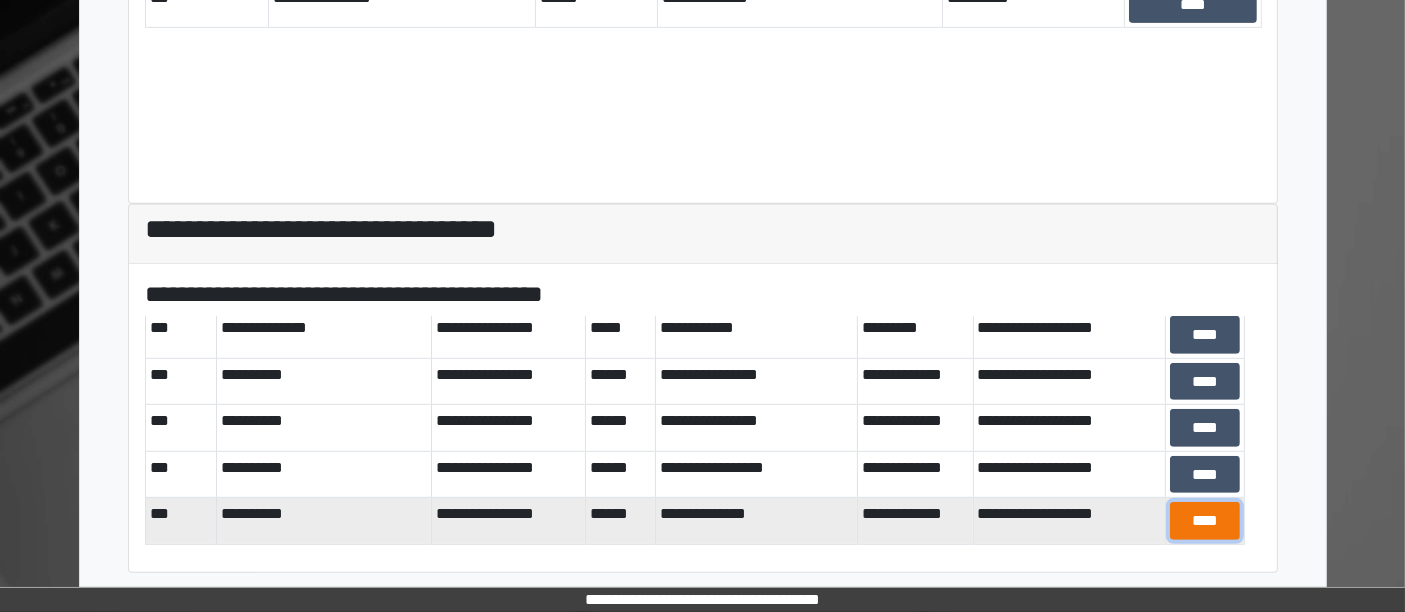 click on "****" at bounding box center (1205, 520) 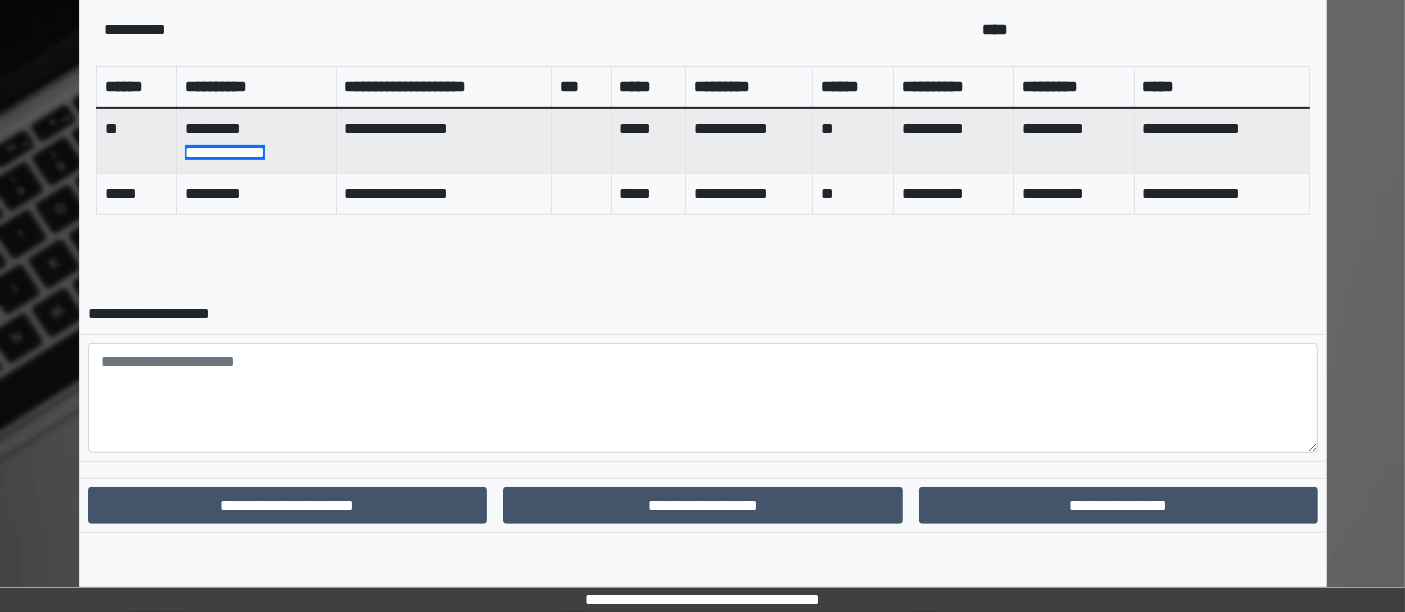 scroll, scrollTop: 850, scrollLeft: 0, axis: vertical 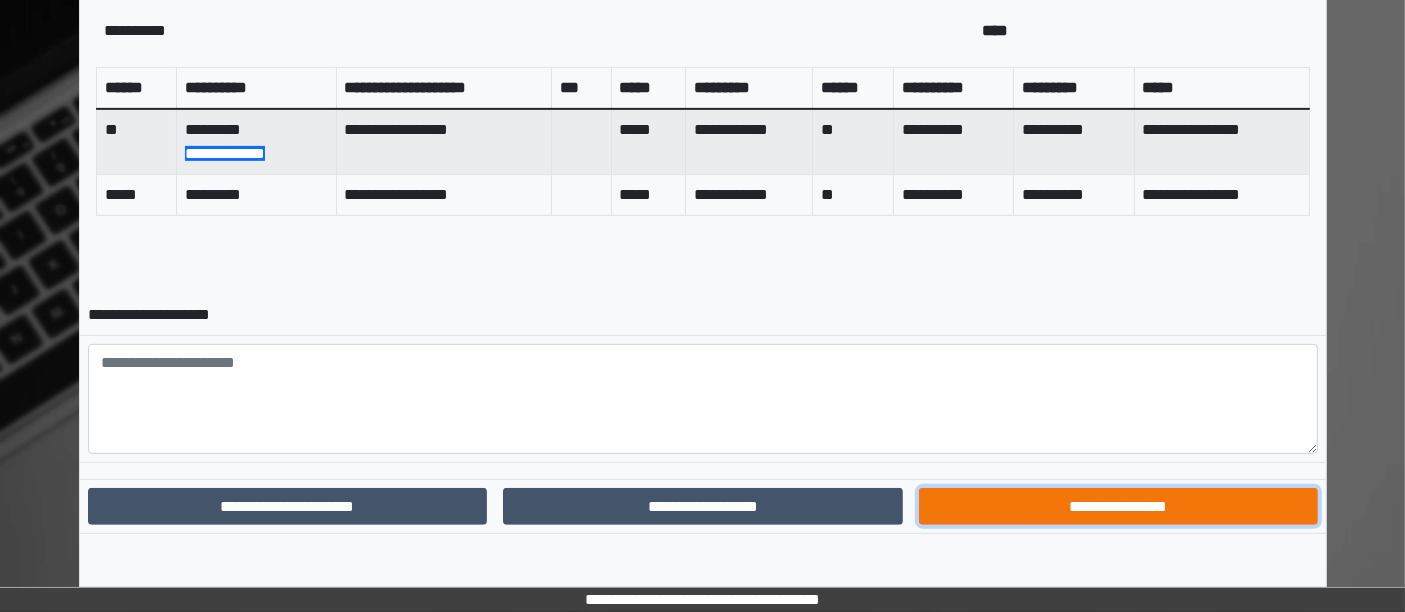 click on "**********" at bounding box center (1119, 506) 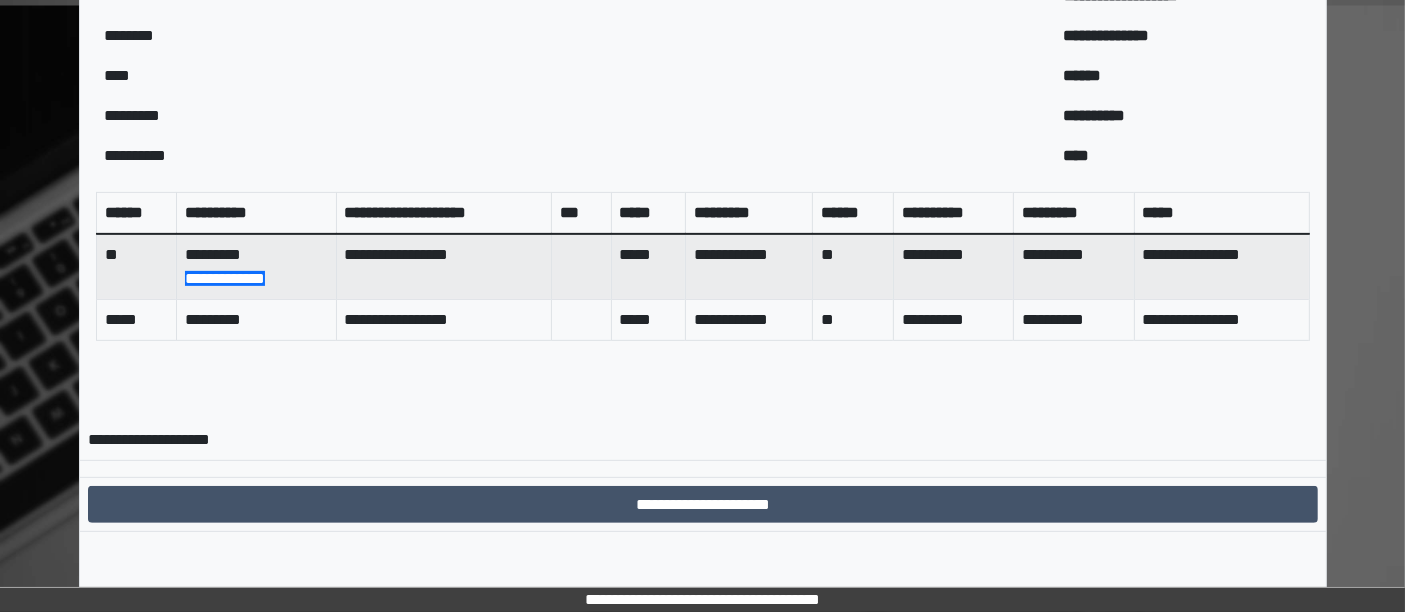scroll, scrollTop: 748, scrollLeft: 0, axis: vertical 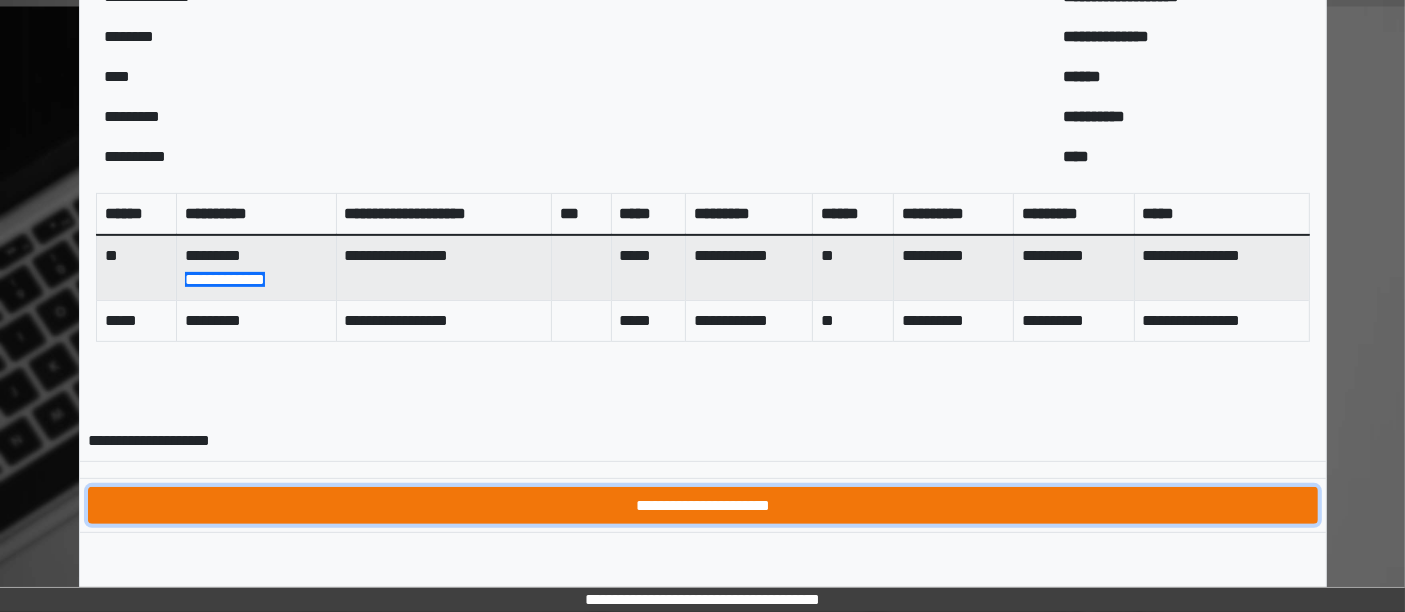 click on "**********" at bounding box center [703, 505] 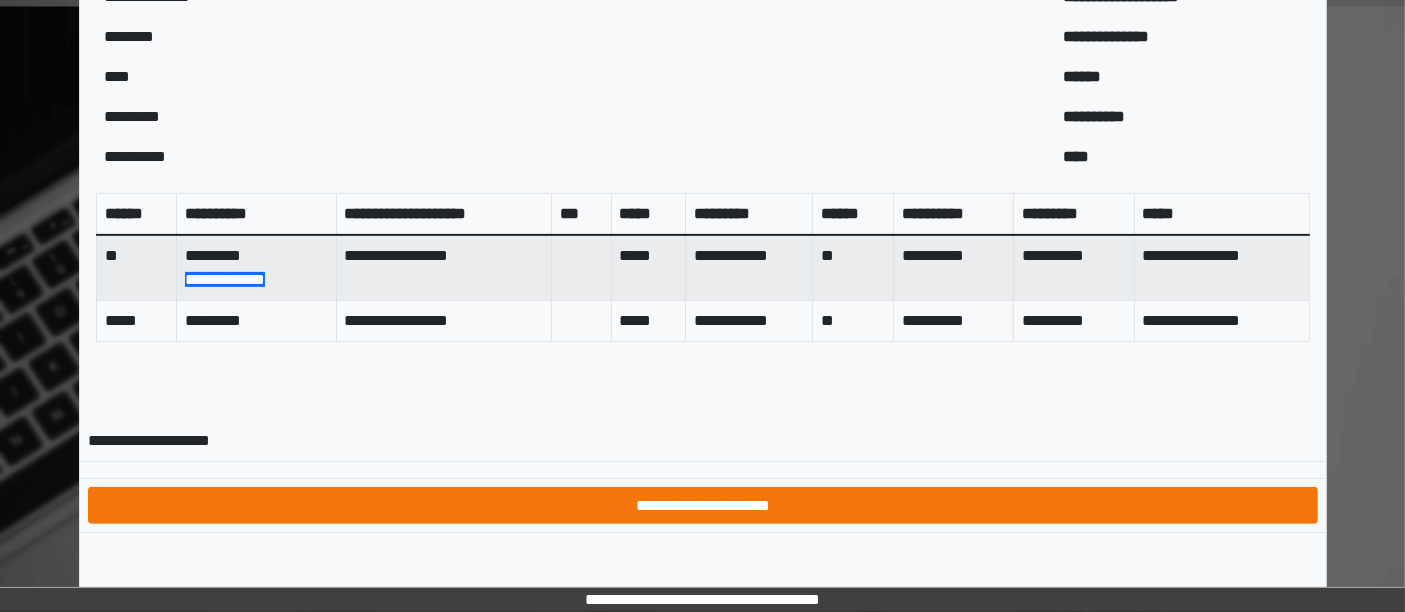 scroll, scrollTop: 0, scrollLeft: 0, axis: both 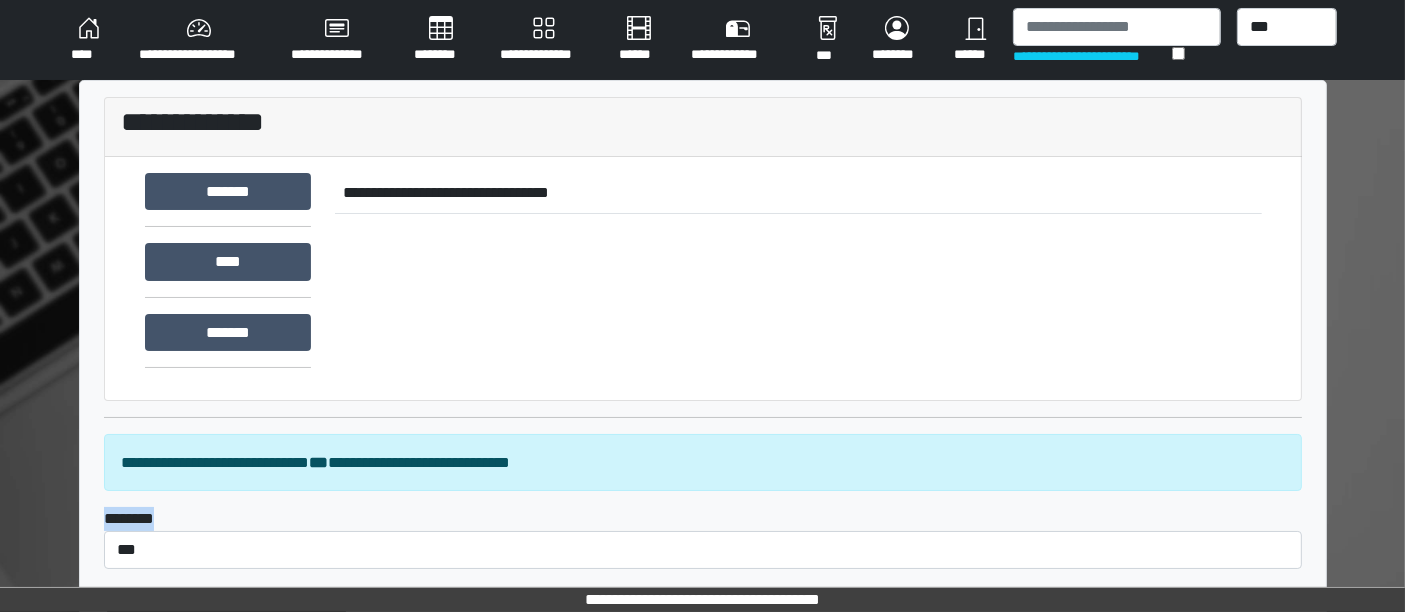 click on "**********" at bounding box center (703, 791) 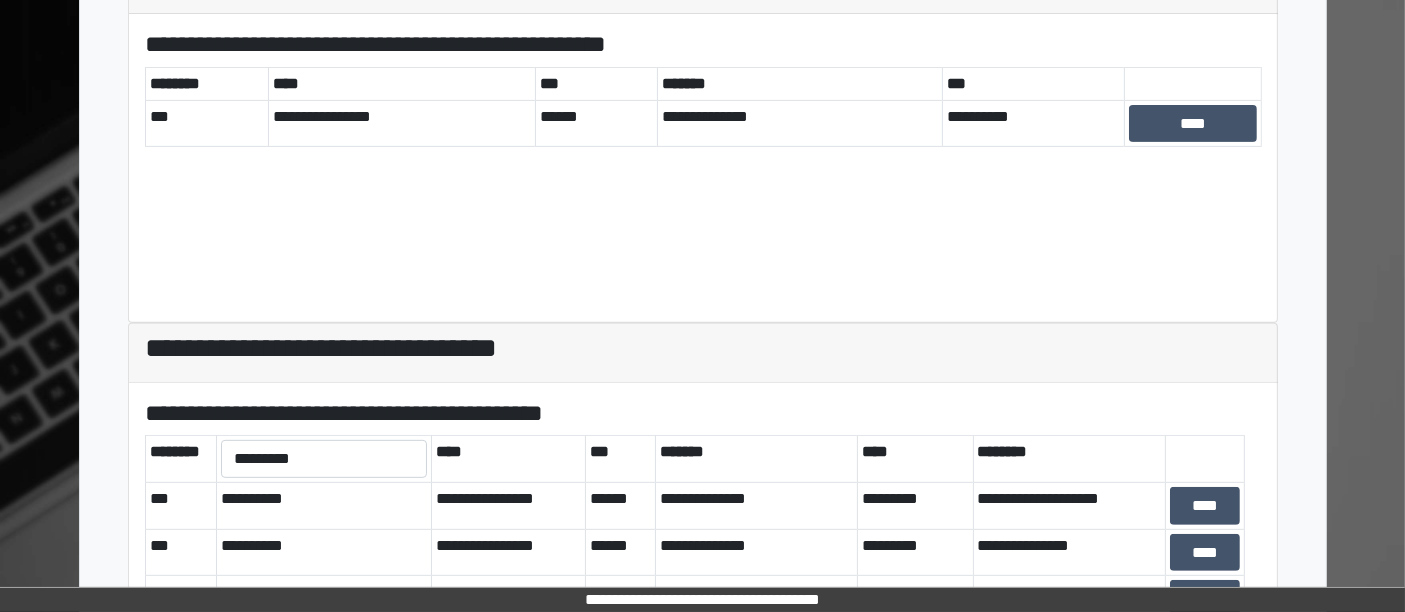 scroll, scrollTop: 889, scrollLeft: 0, axis: vertical 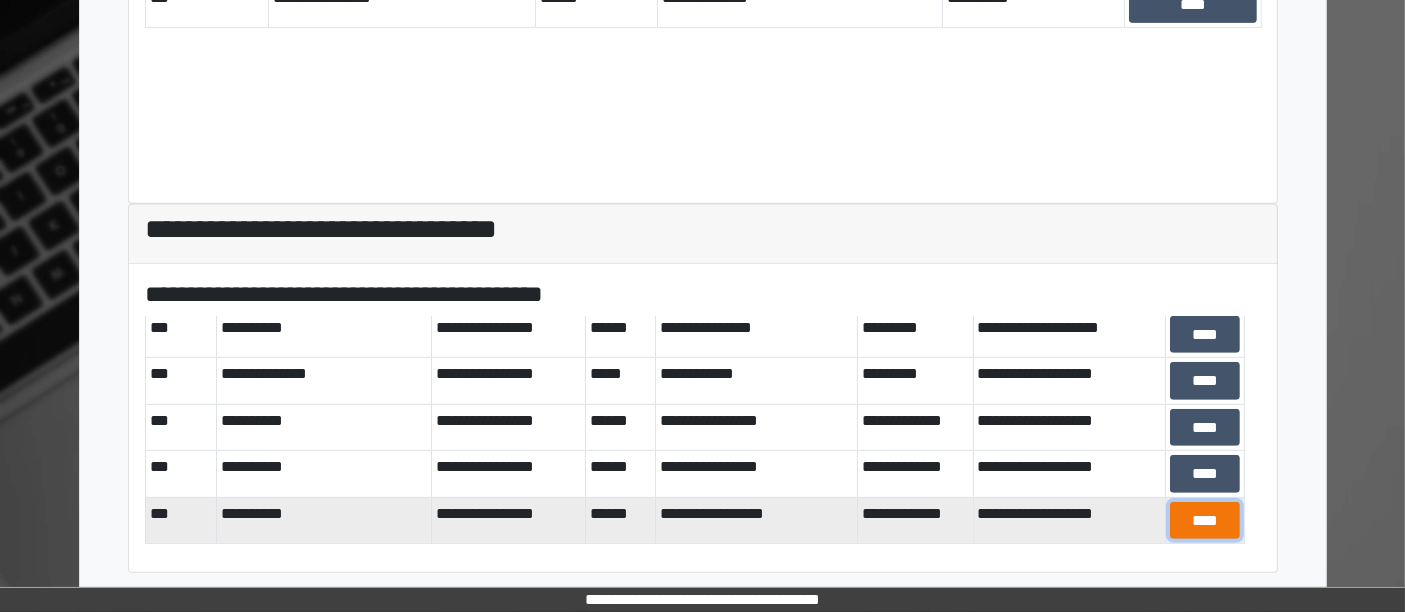 click on "****" at bounding box center [1205, 520] 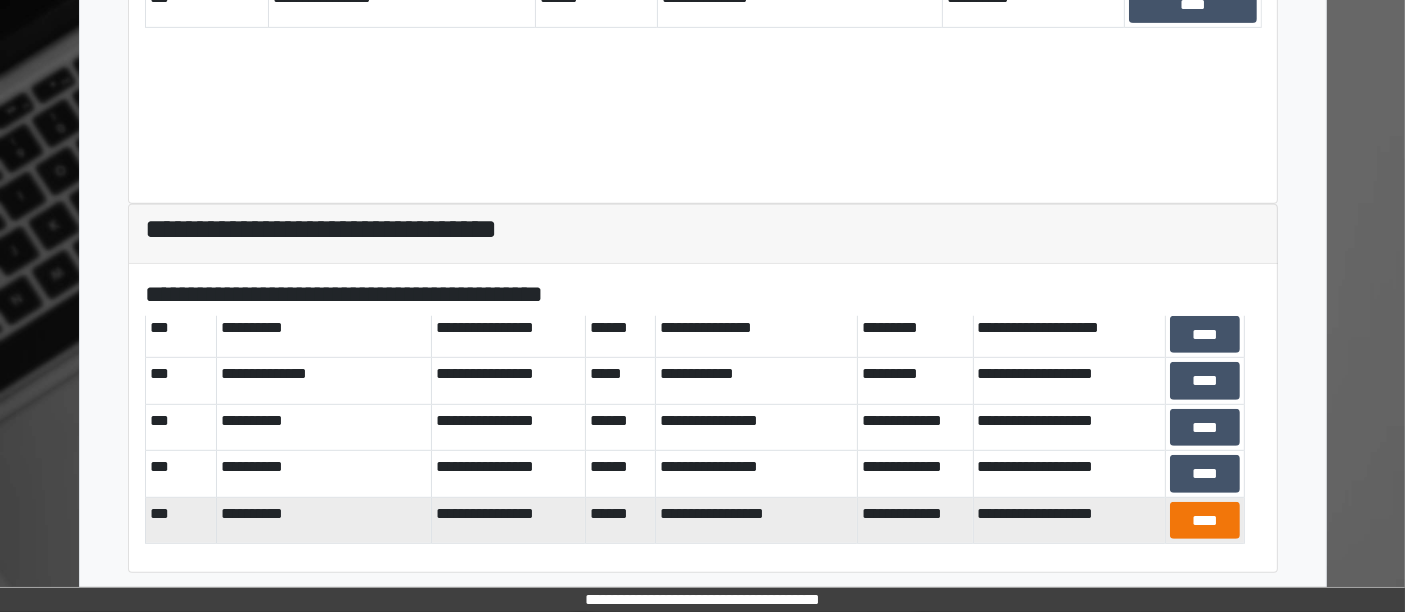 scroll, scrollTop: 850, scrollLeft: 0, axis: vertical 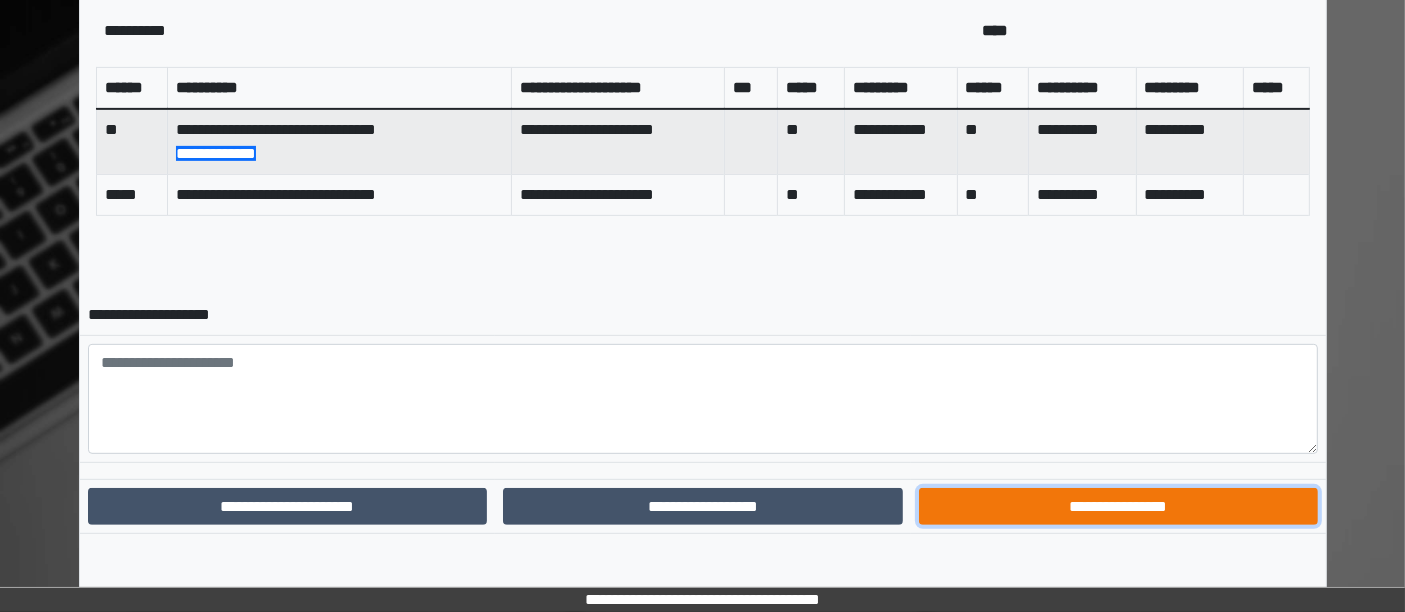 click on "**********" at bounding box center (1119, 506) 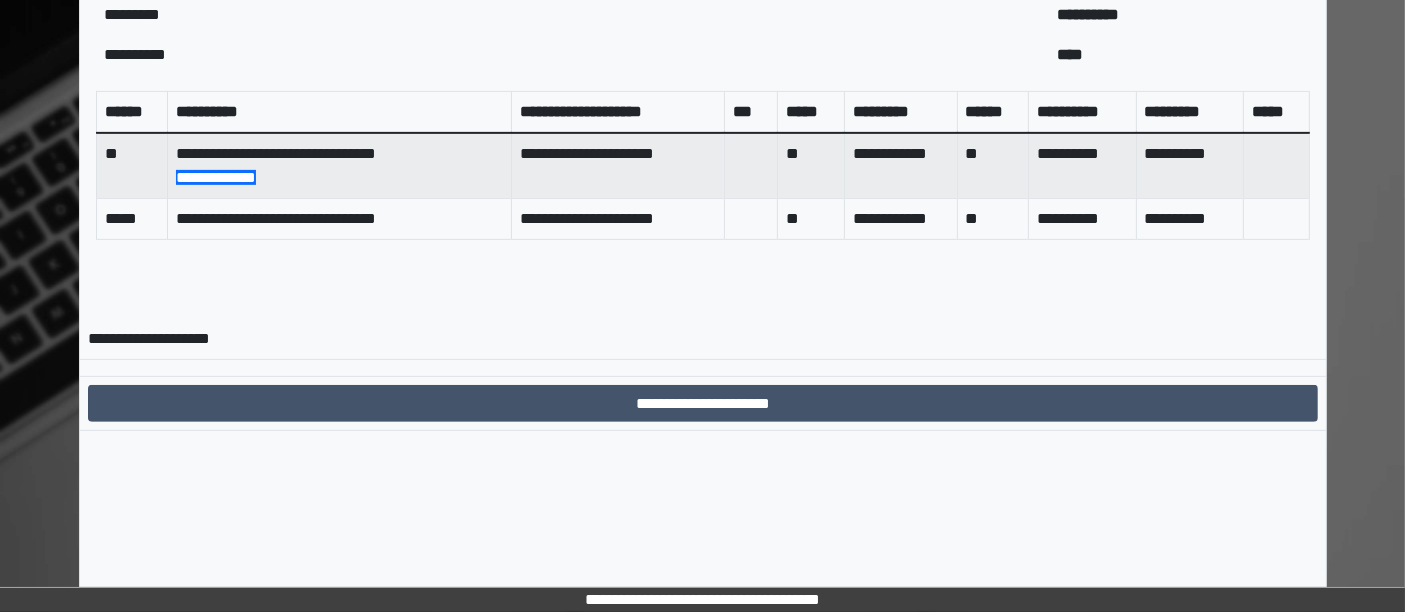 scroll, scrollTop: 748, scrollLeft: 0, axis: vertical 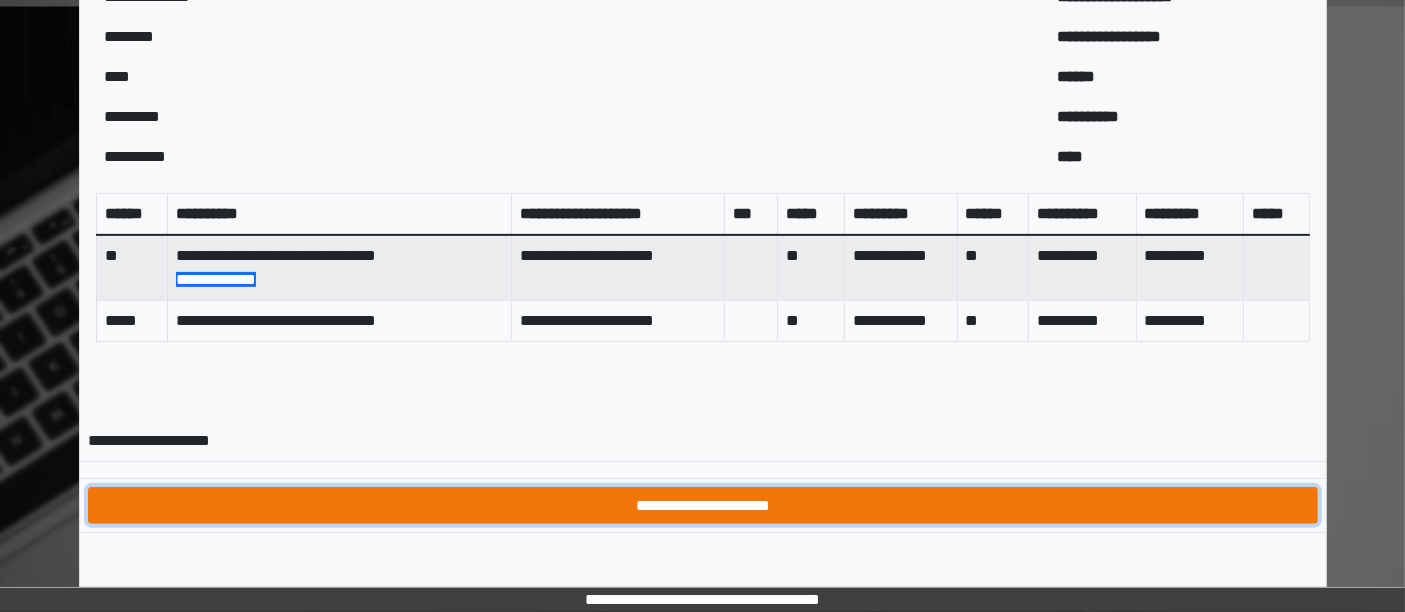 click on "**********" at bounding box center (703, 505) 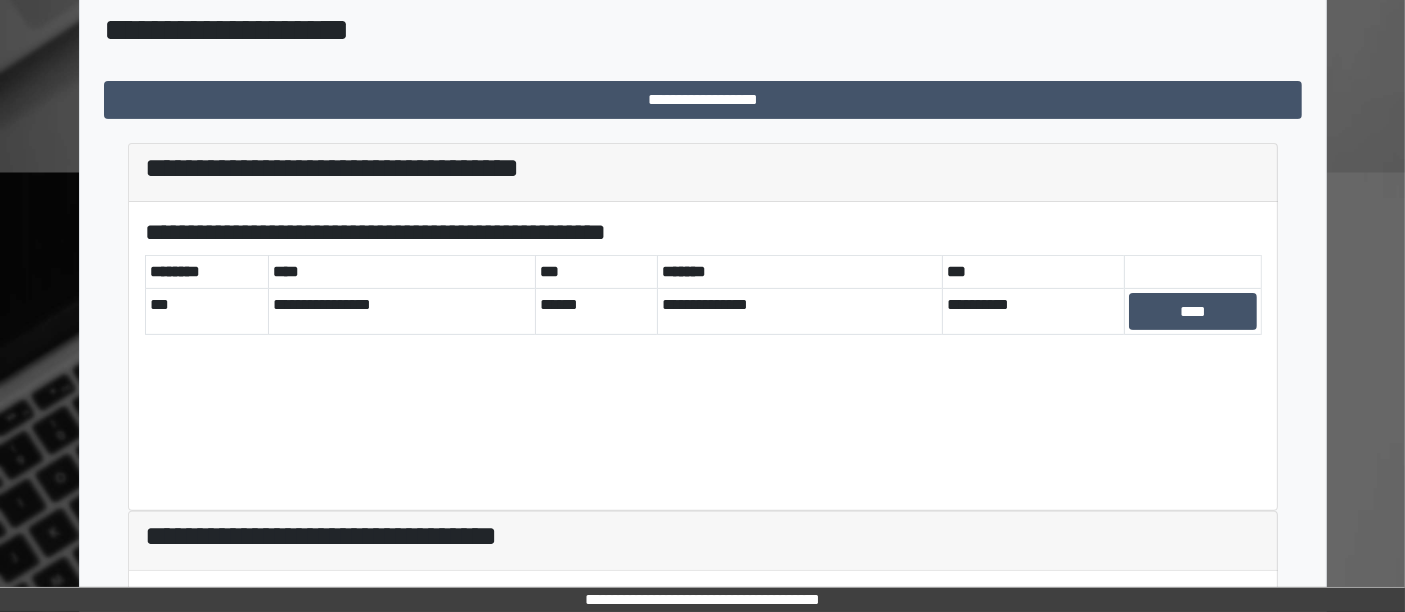 scroll, scrollTop: 889, scrollLeft: 0, axis: vertical 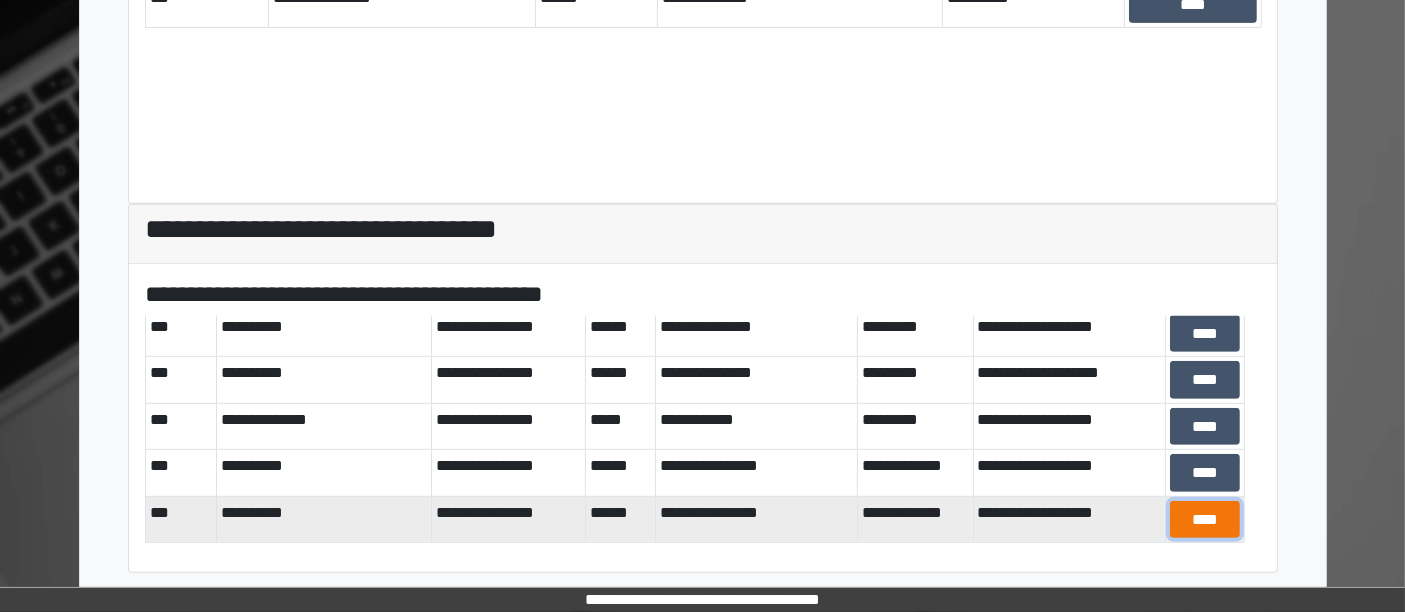 click on "****" at bounding box center (1205, 519) 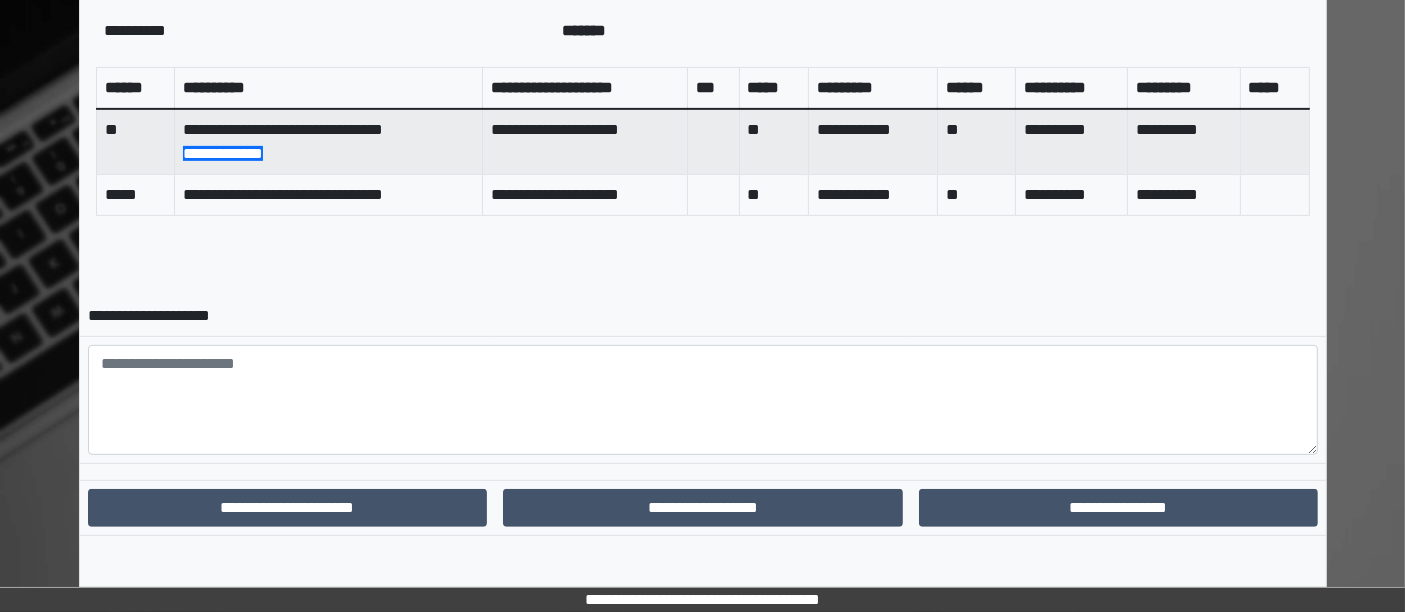scroll, scrollTop: 850, scrollLeft: 0, axis: vertical 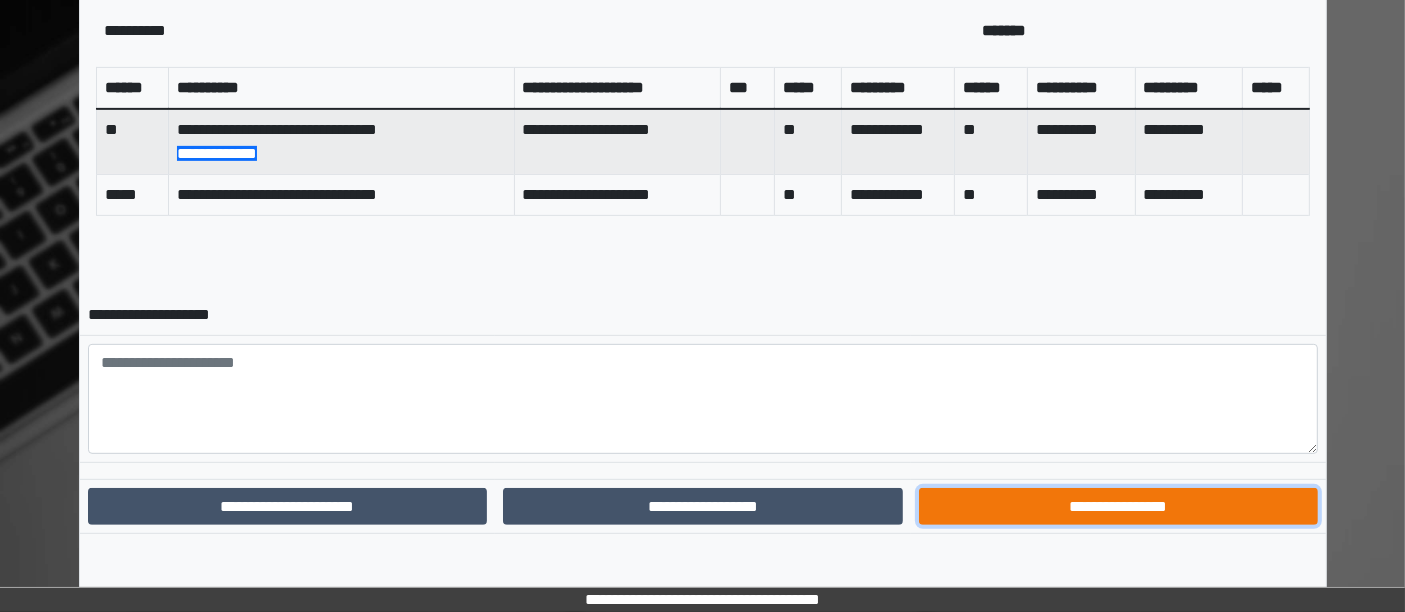 click on "**********" at bounding box center (1119, 506) 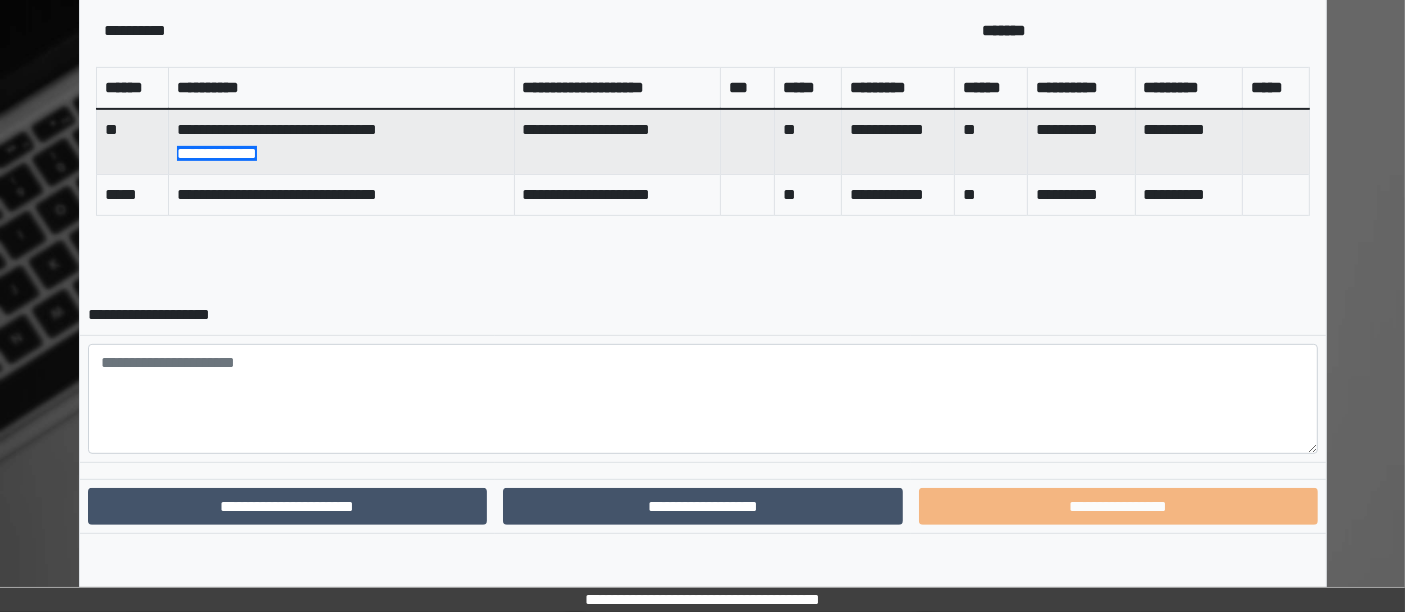 scroll, scrollTop: 748, scrollLeft: 0, axis: vertical 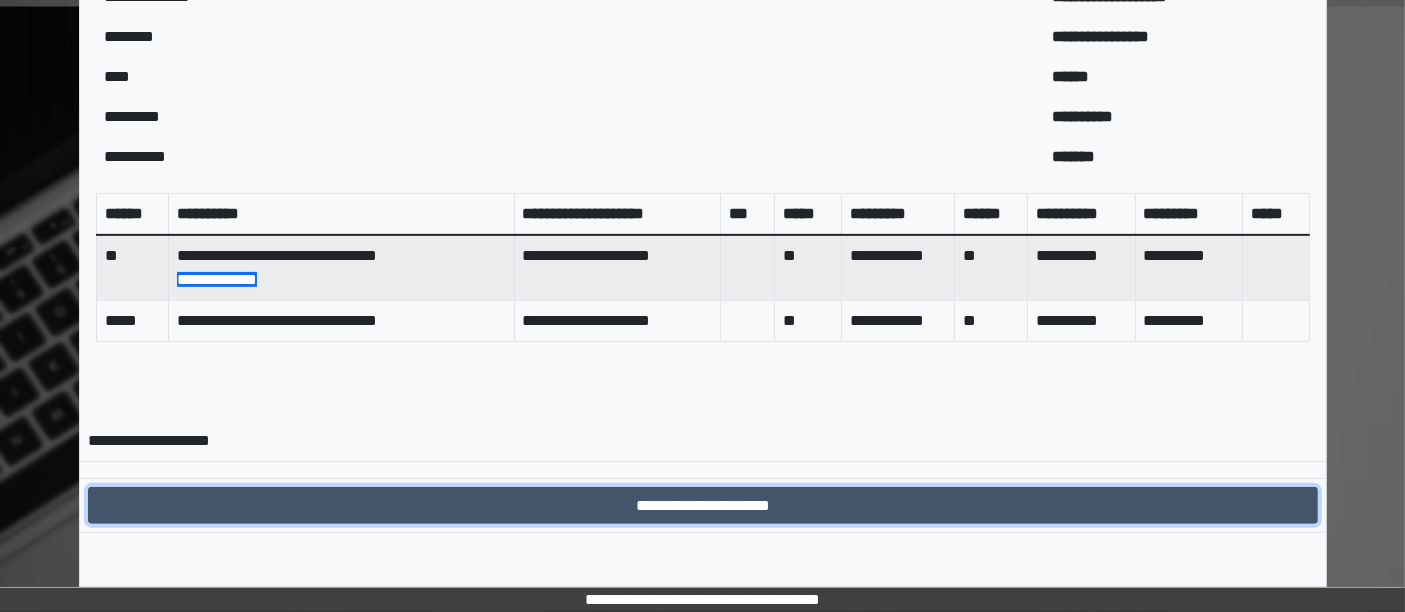 click on "**********" at bounding box center (703, 505) 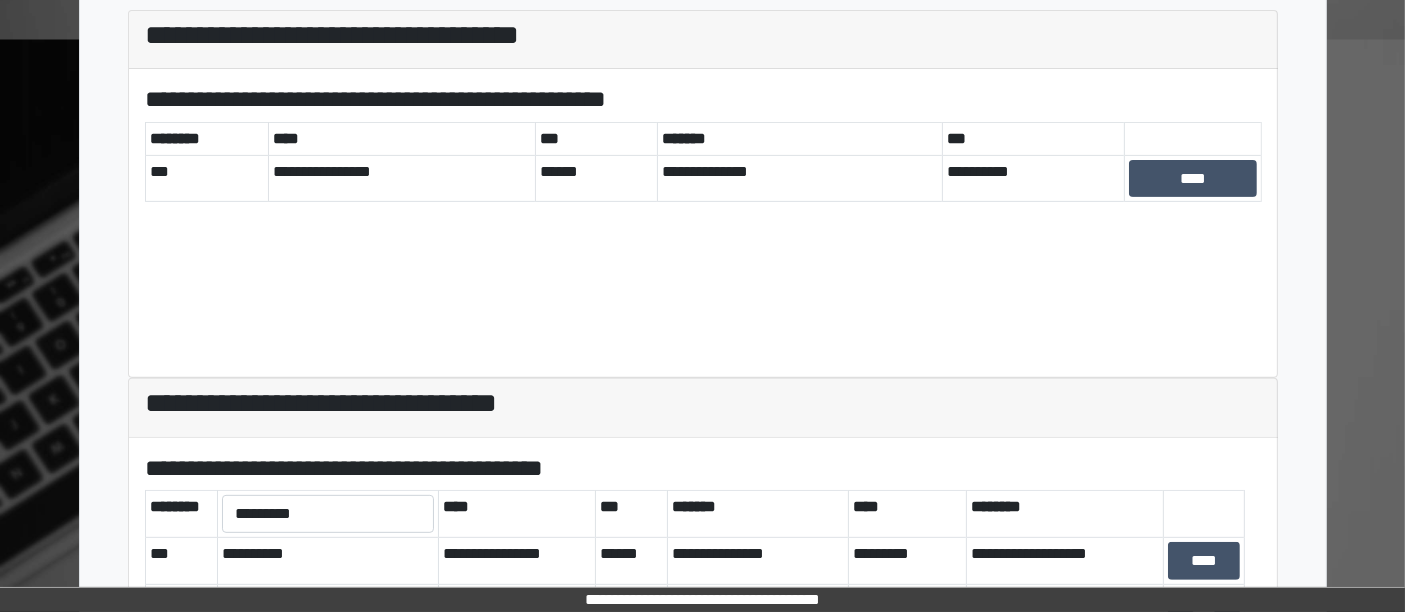scroll, scrollTop: 717, scrollLeft: 0, axis: vertical 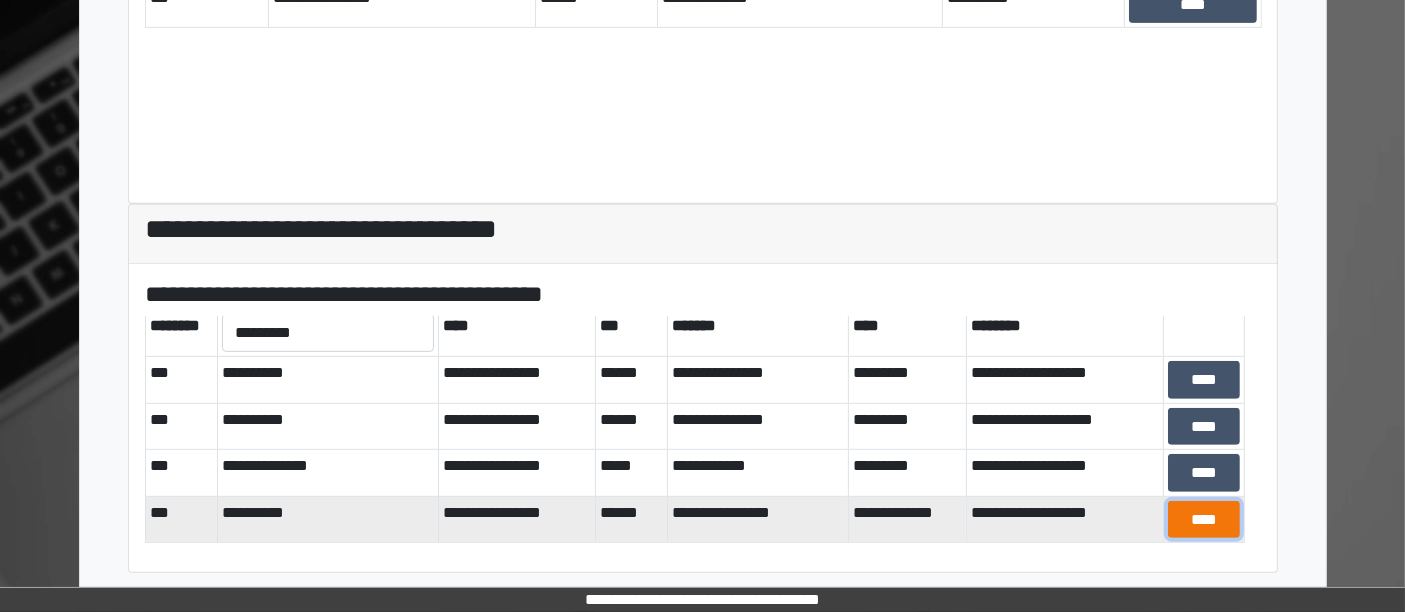 click on "****" at bounding box center [1204, 519] 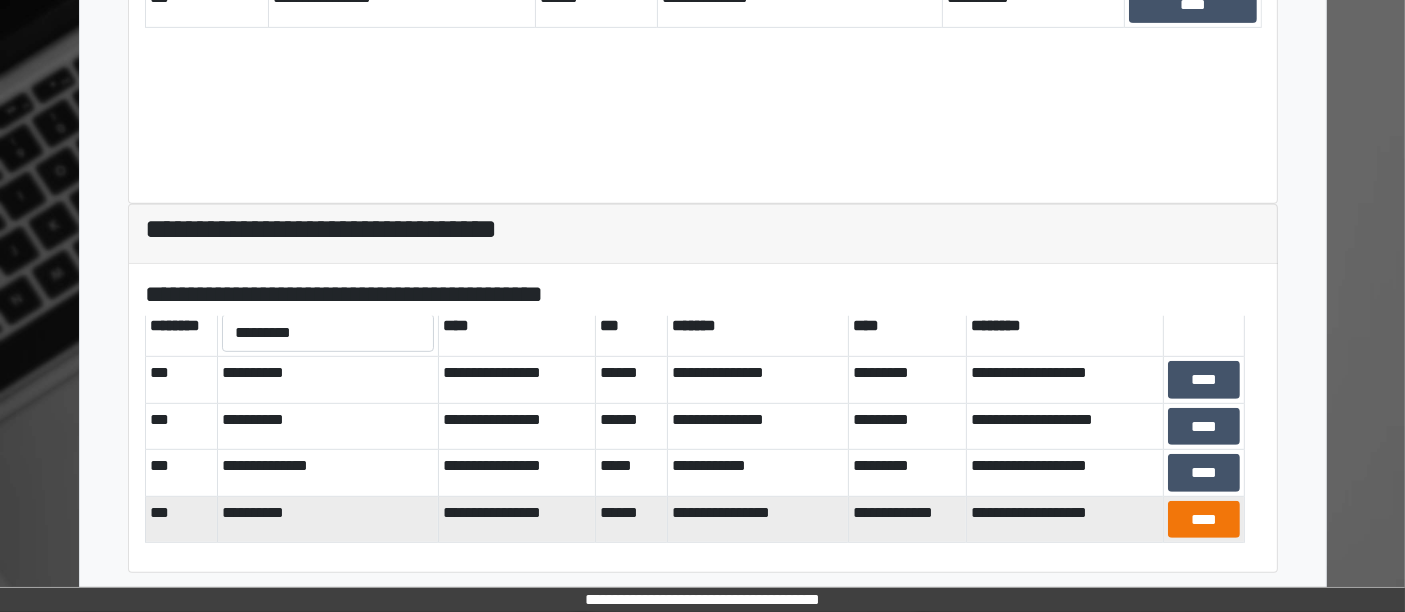 scroll, scrollTop: 850, scrollLeft: 0, axis: vertical 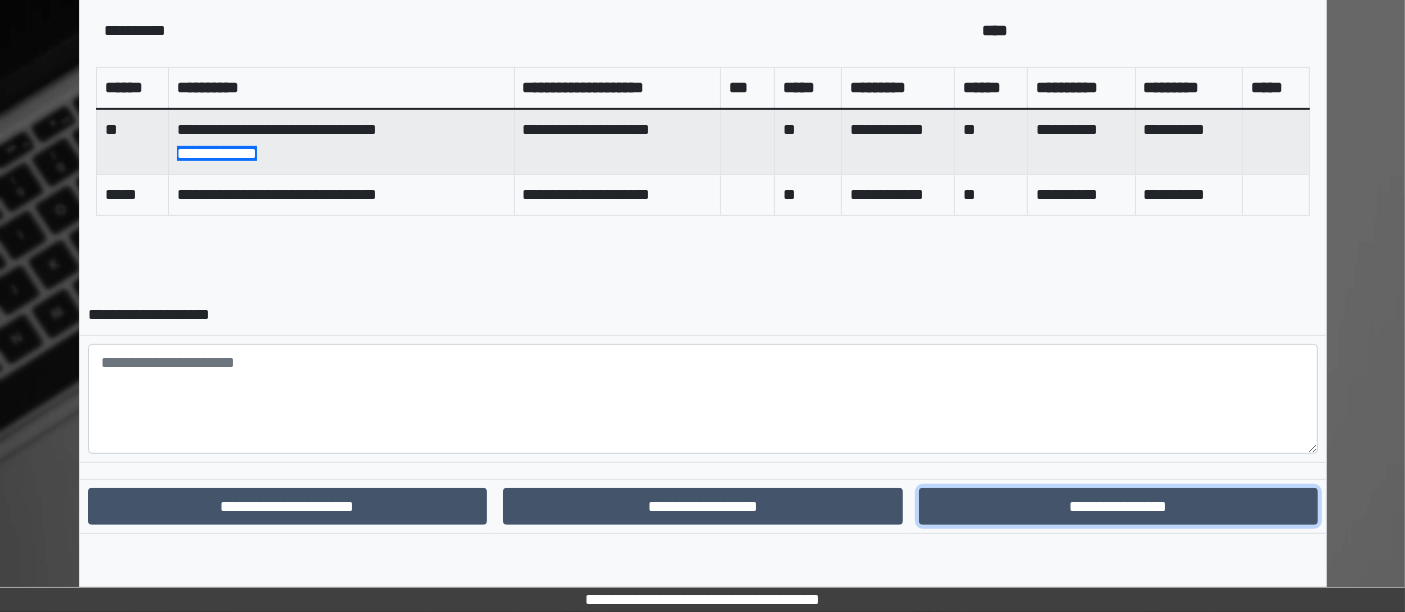 click on "**********" at bounding box center (1119, 506) 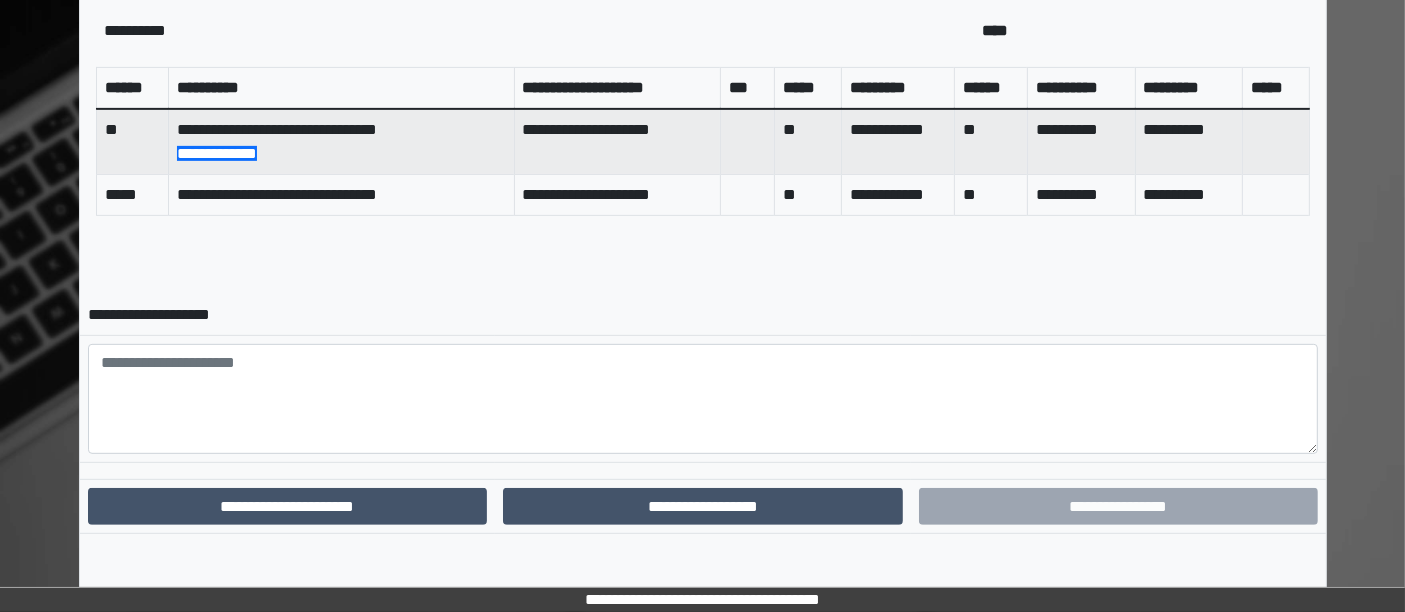 scroll, scrollTop: 748, scrollLeft: 0, axis: vertical 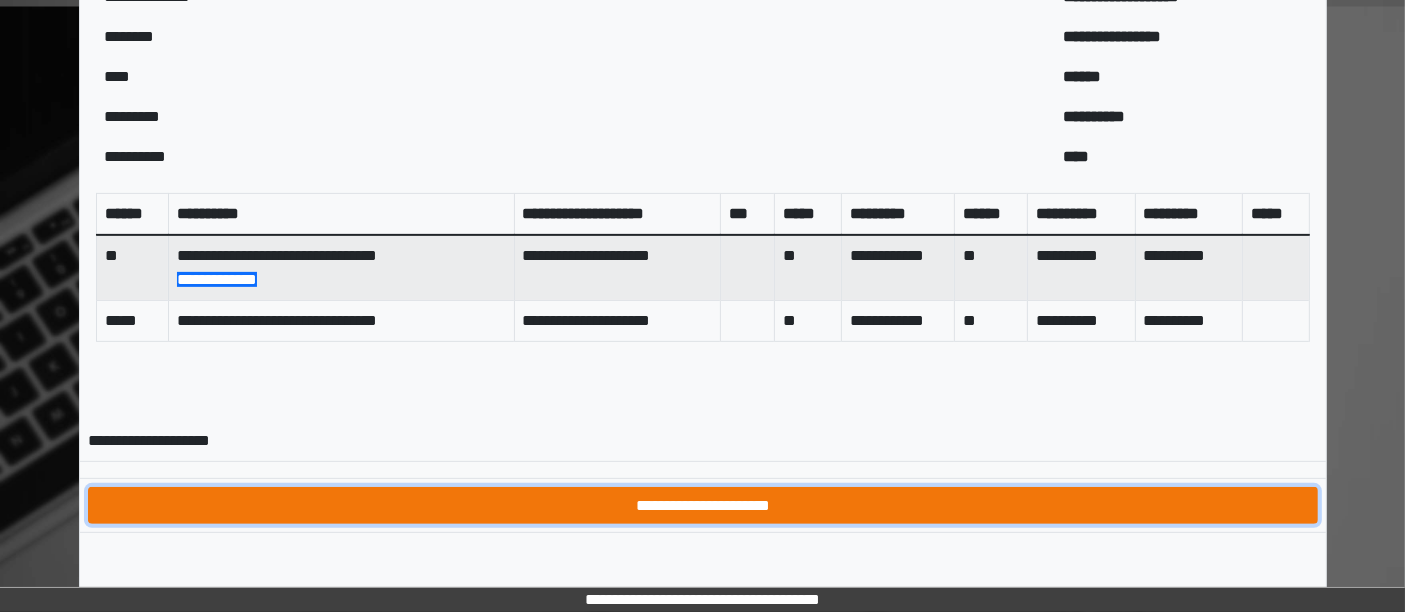 click on "**********" at bounding box center [703, 505] 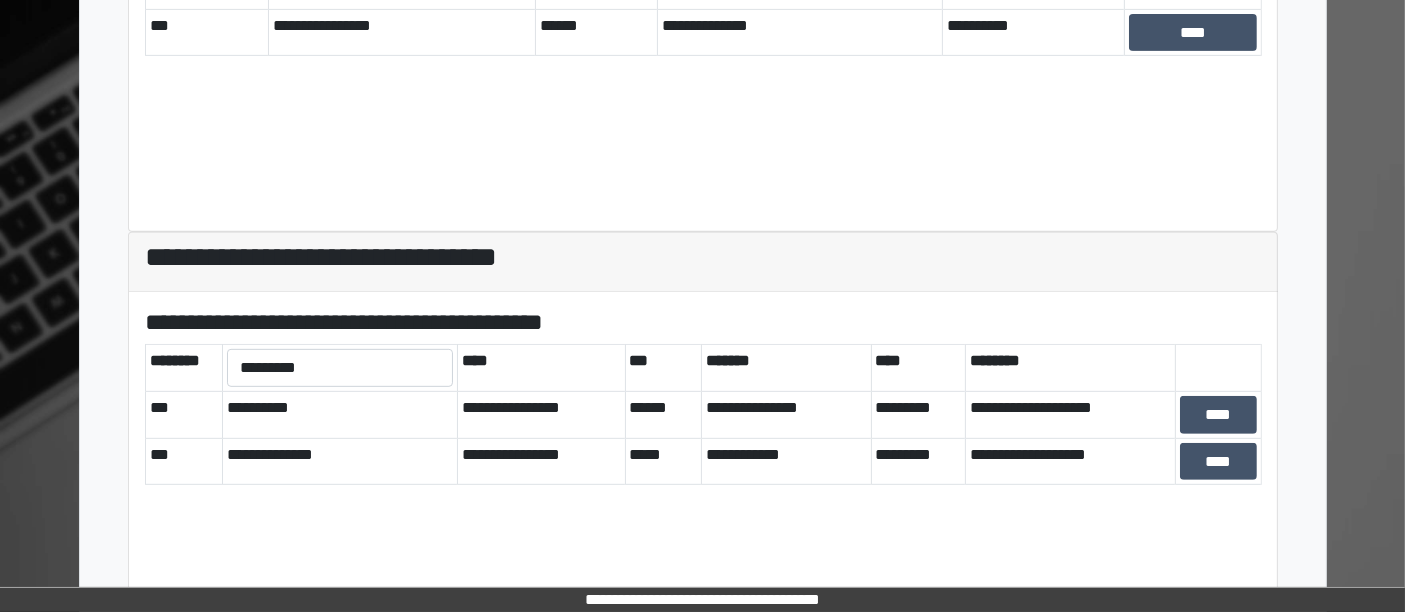 scroll, scrollTop: 862, scrollLeft: 0, axis: vertical 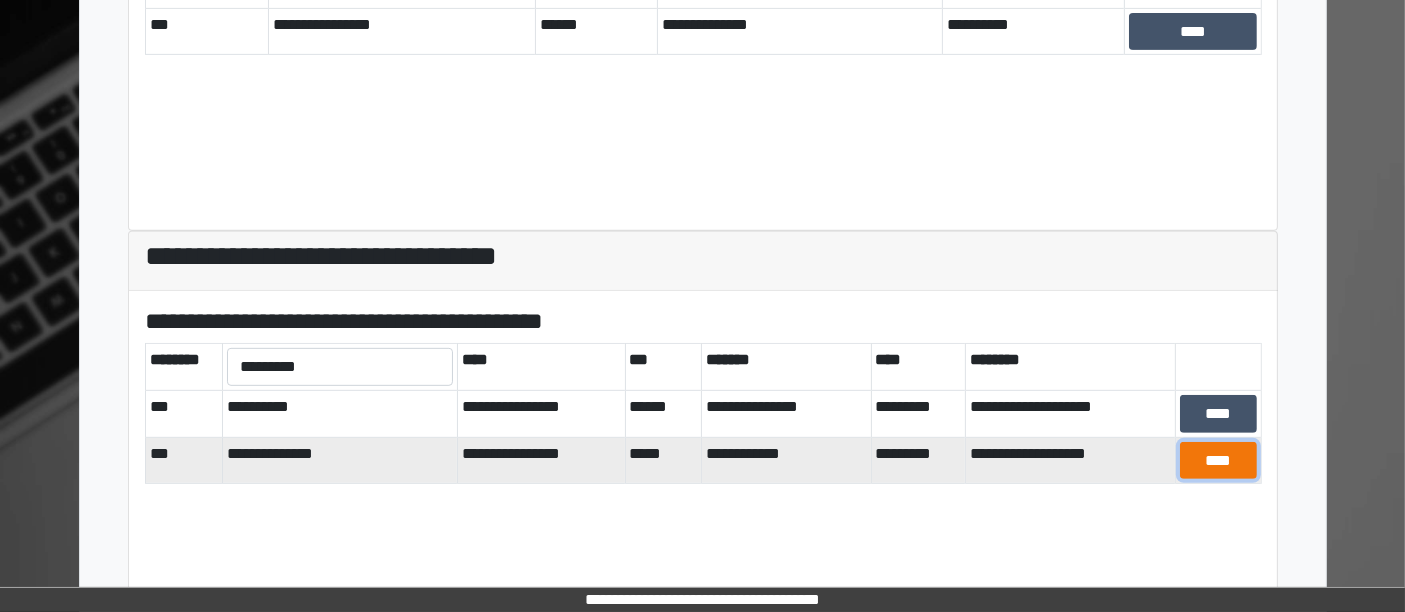 click on "****" at bounding box center [1218, 460] 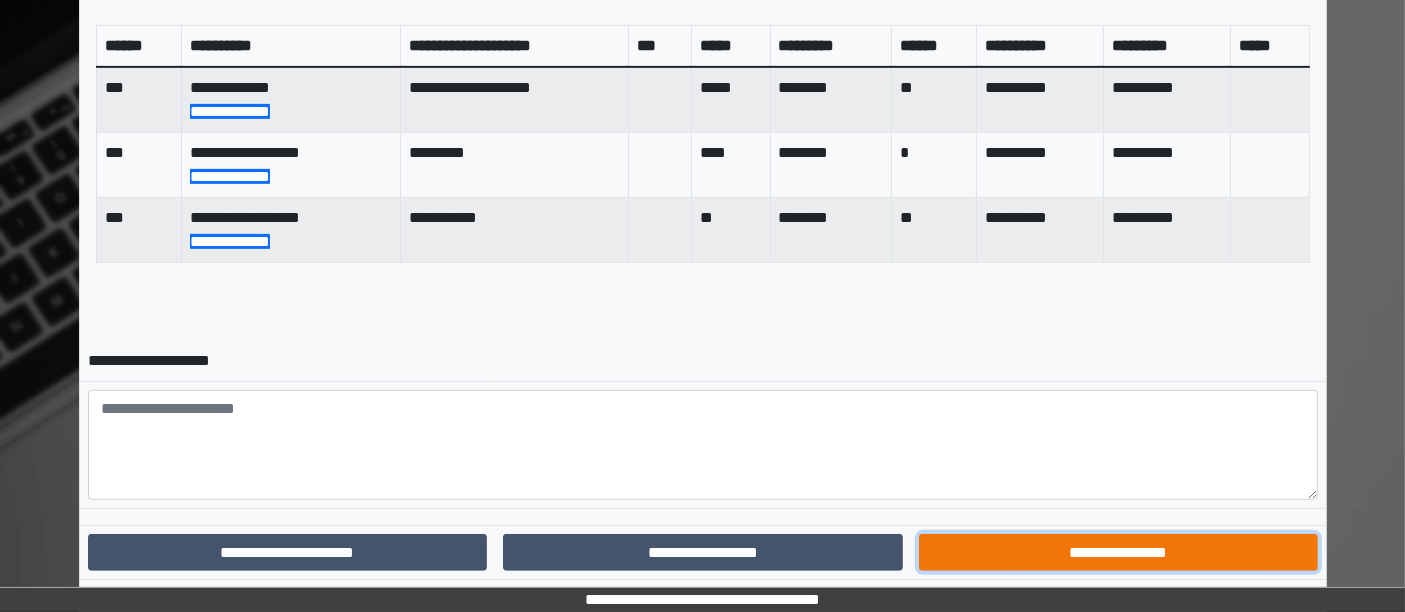 click on "**********" at bounding box center (1119, 552) 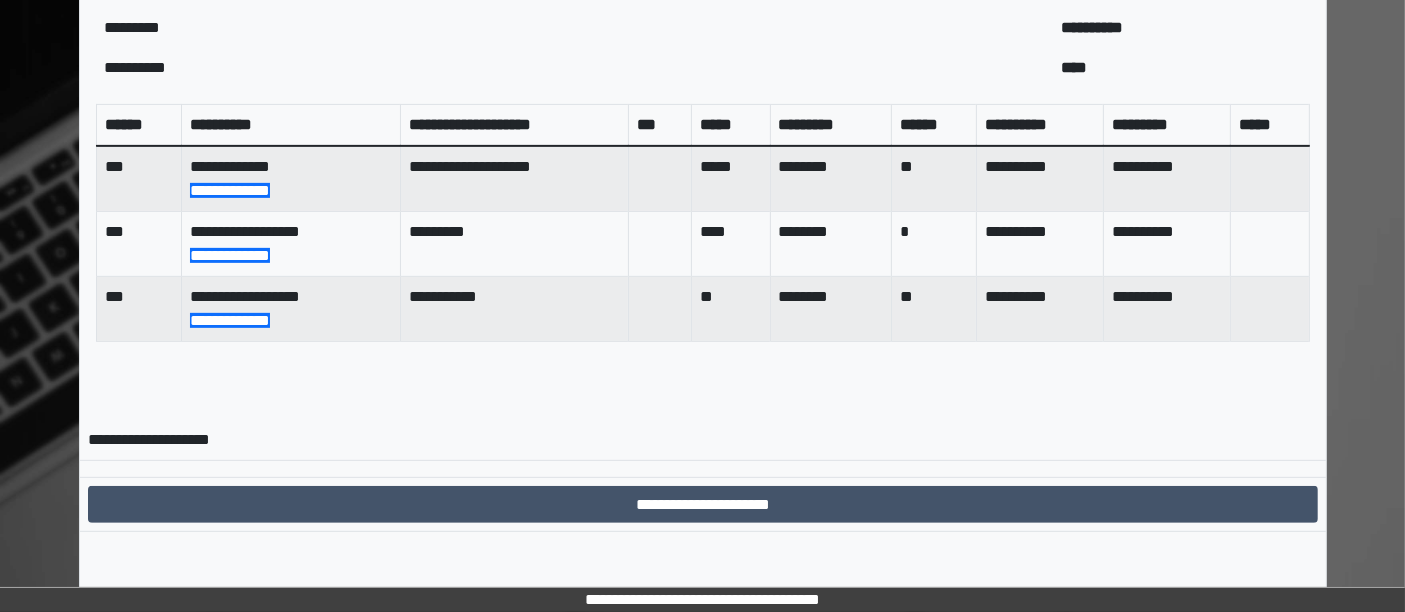 scroll, scrollTop: 806, scrollLeft: 0, axis: vertical 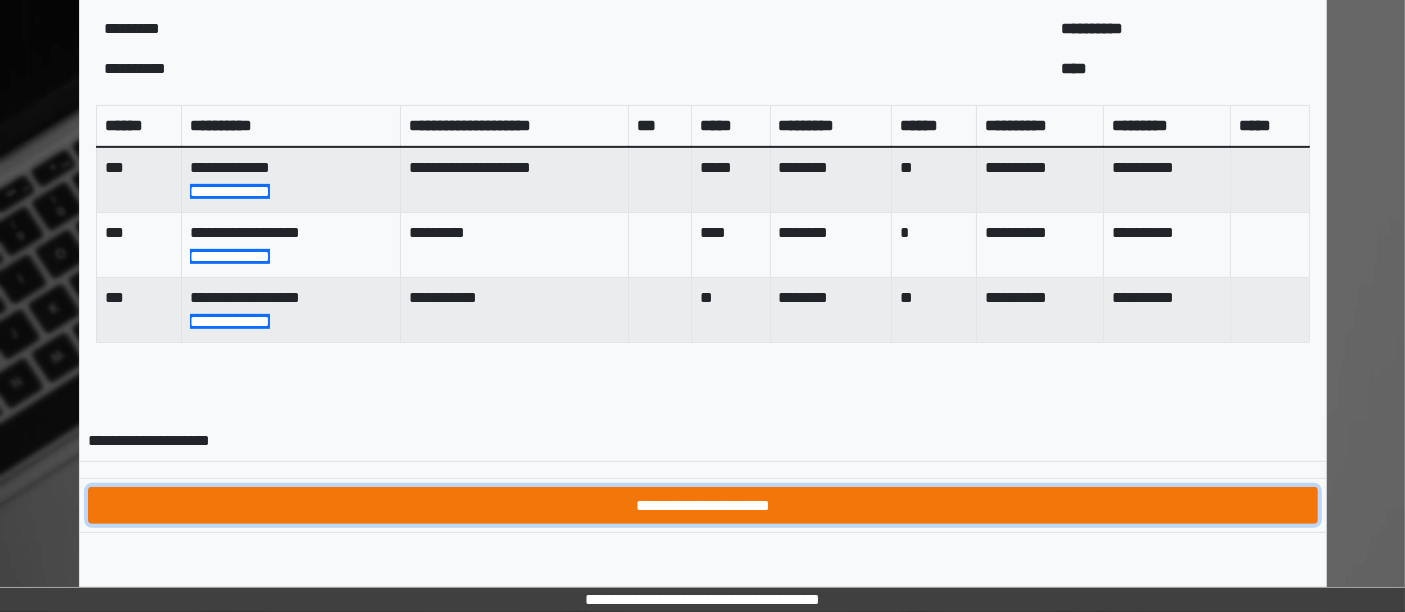 click on "**********" at bounding box center [703, 505] 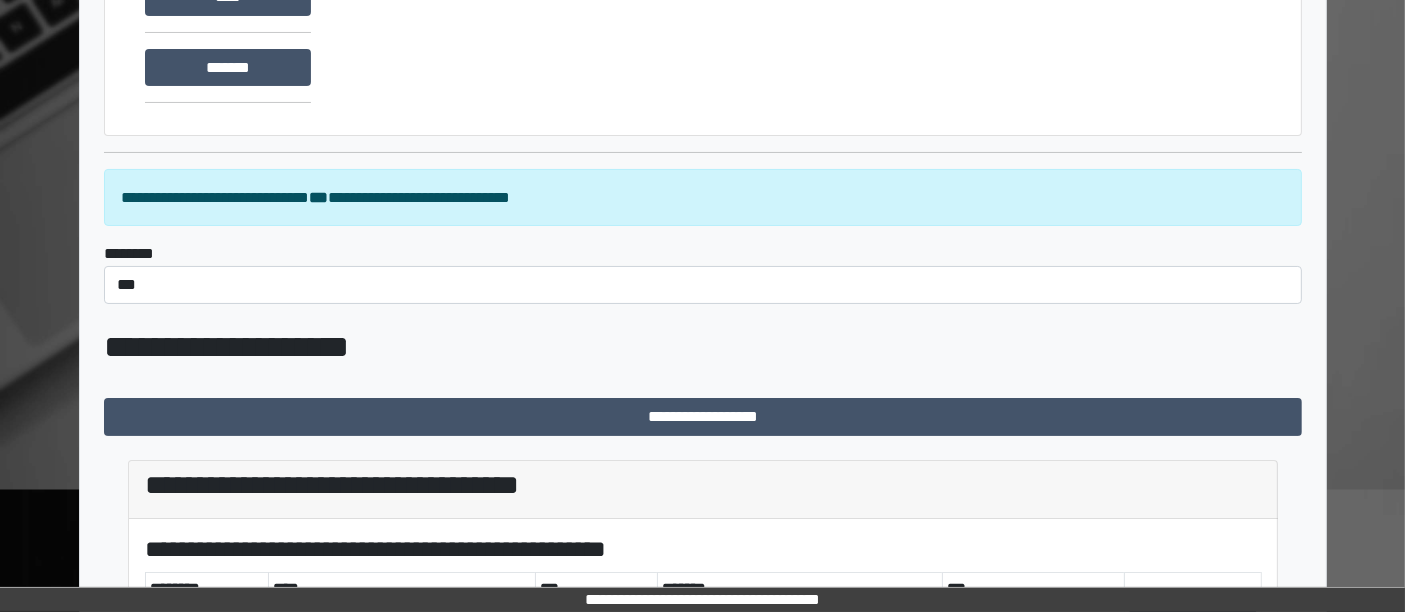 scroll, scrollTop: 0, scrollLeft: 0, axis: both 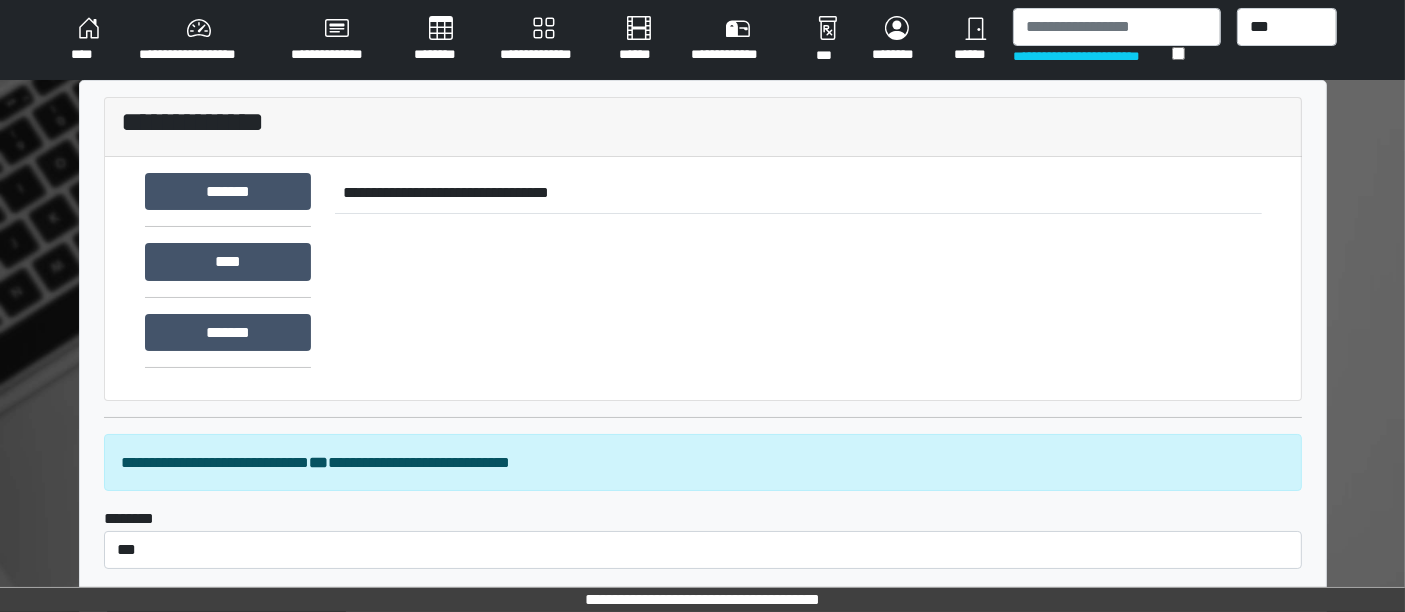 click on "****" at bounding box center (89, 40) 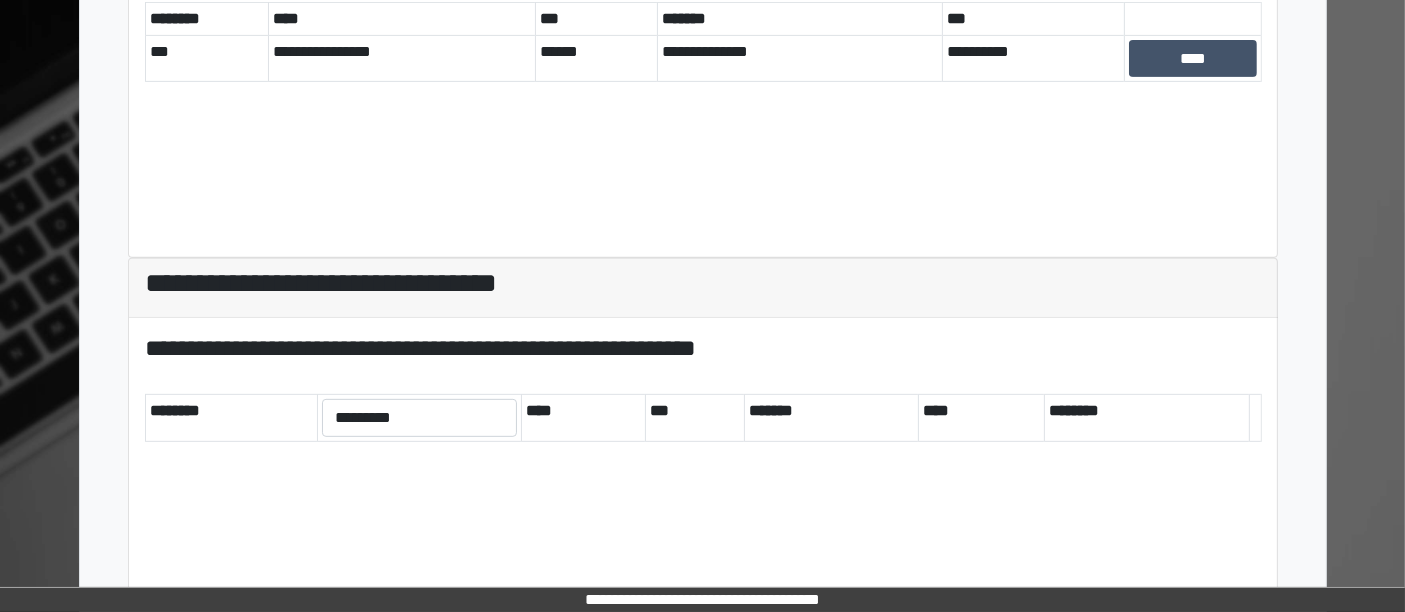 scroll, scrollTop: 865, scrollLeft: 0, axis: vertical 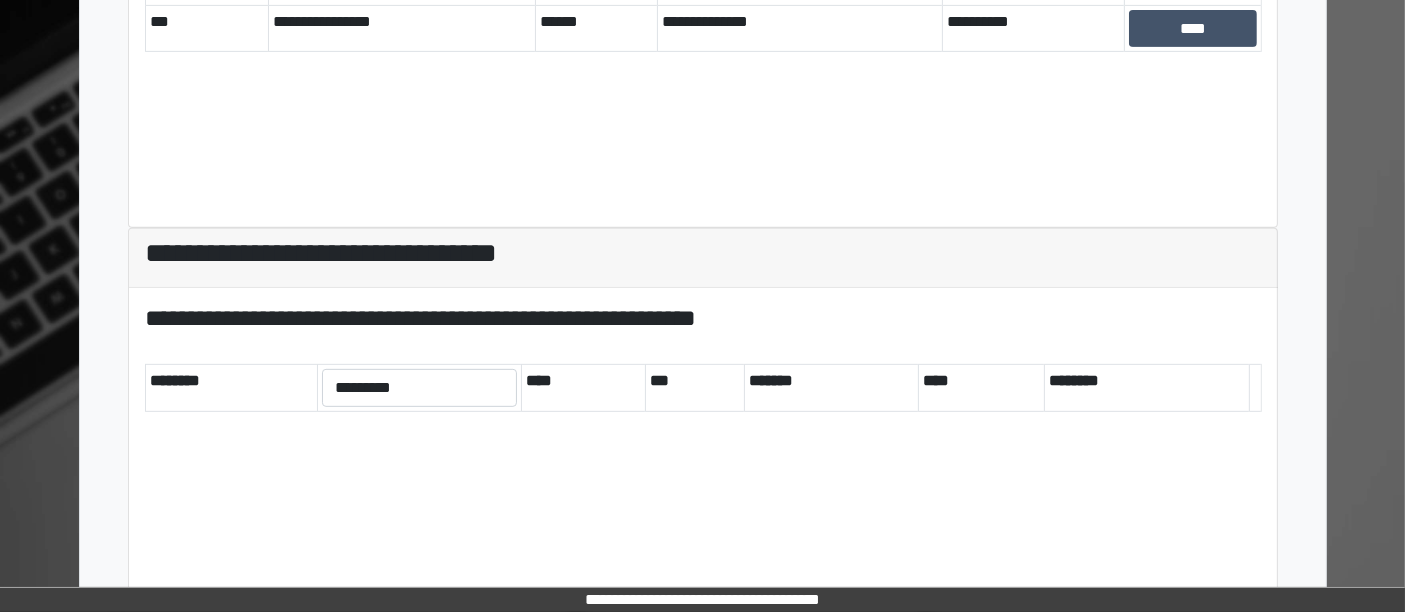 click on "**********" at bounding box center [703, 318] 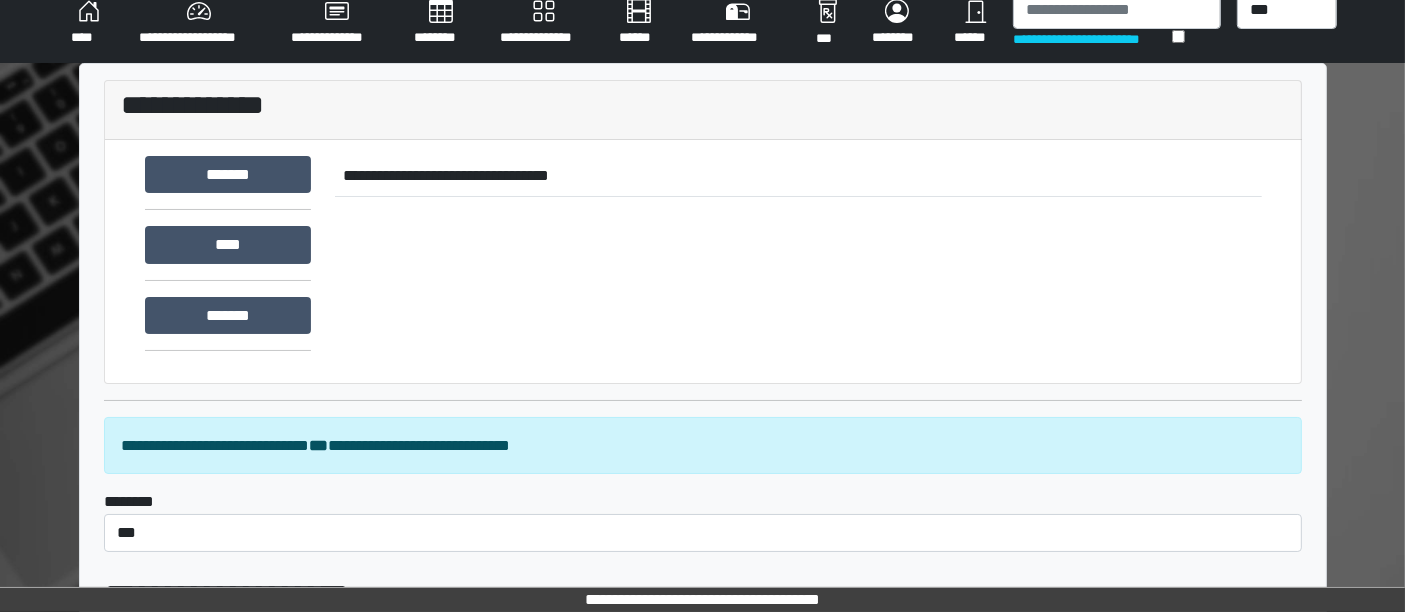 scroll, scrollTop: 0, scrollLeft: 0, axis: both 